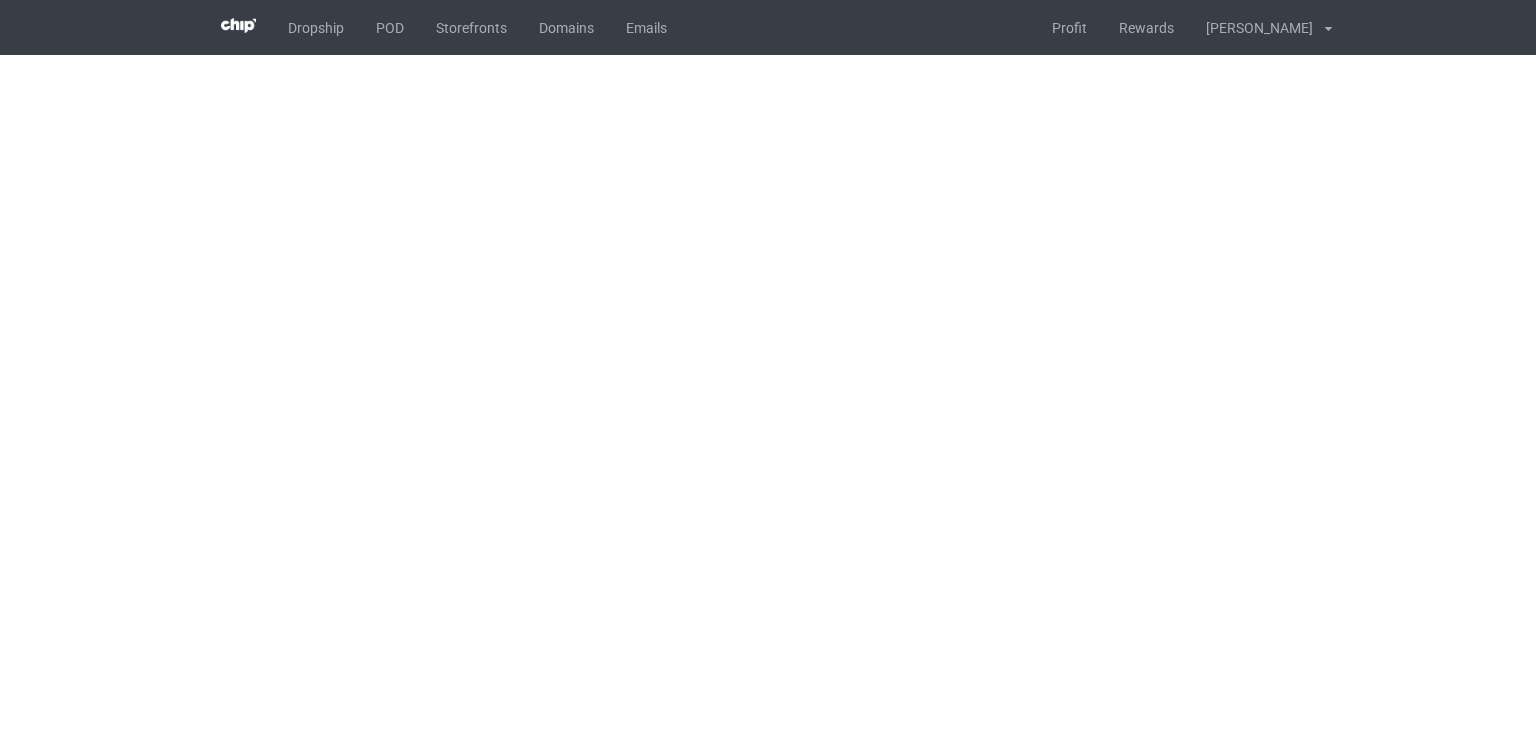 scroll, scrollTop: 0, scrollLeft: 0, axis: both 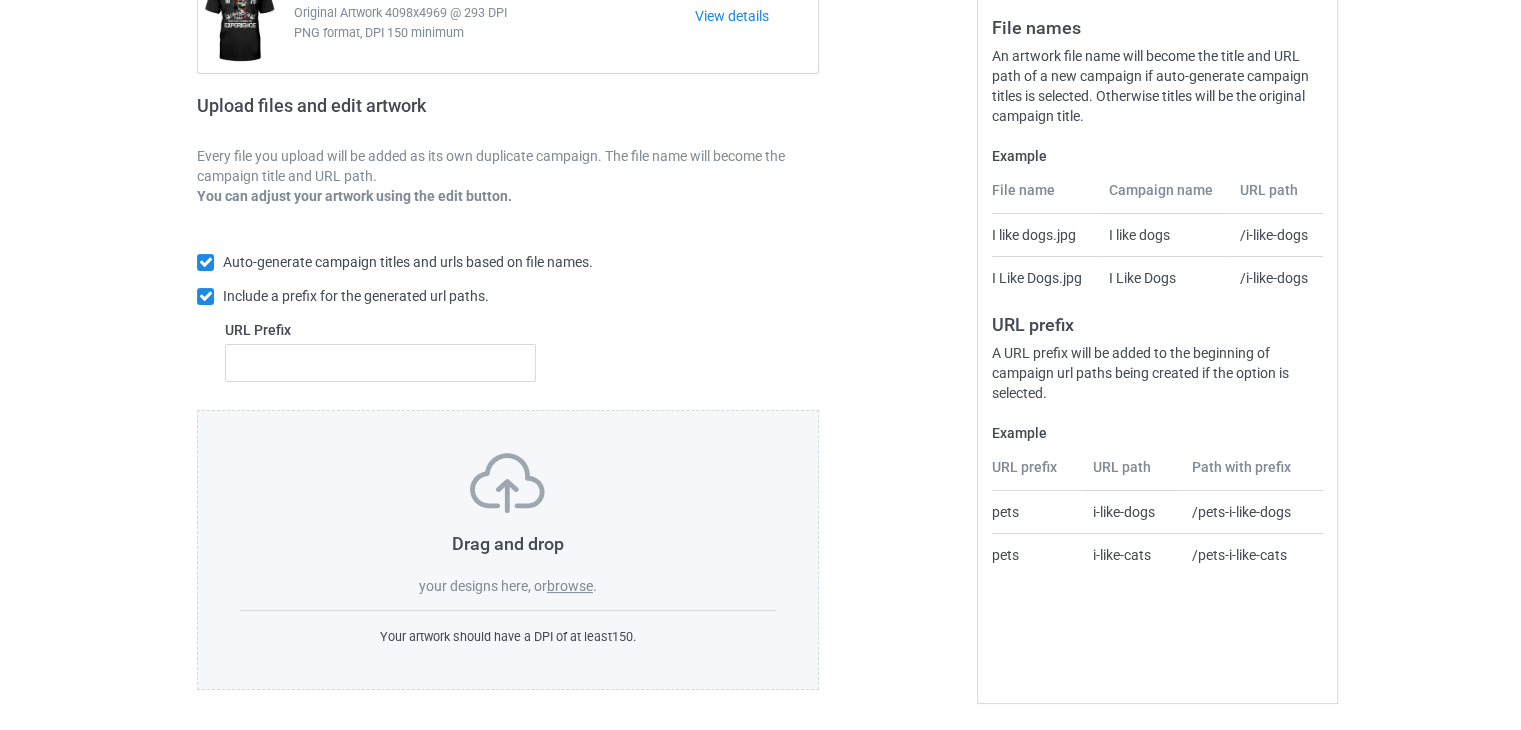 click on "browse" at bounding box center [570, 586] 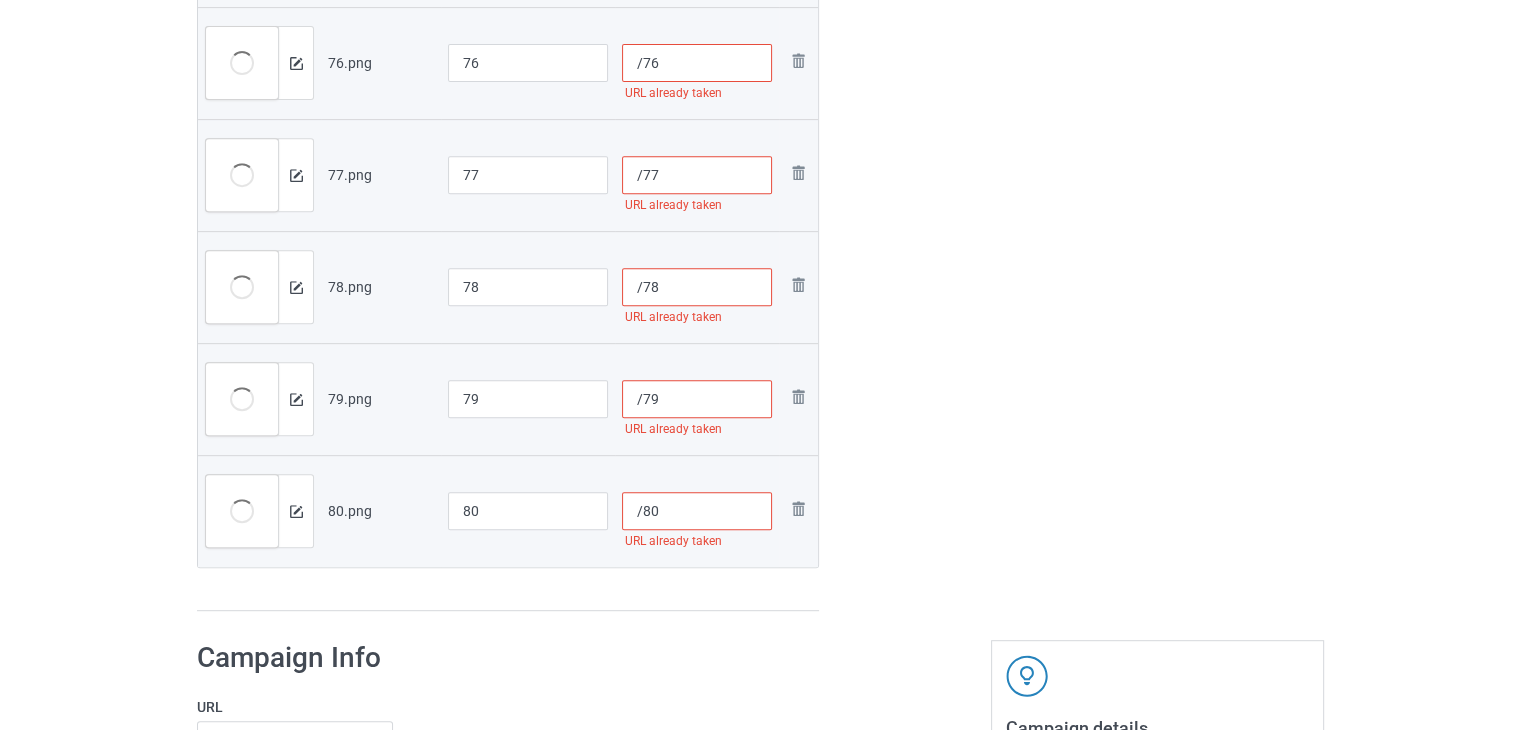 scroll, scrollTop: 442, scrollLeft: 0, axis: vertical 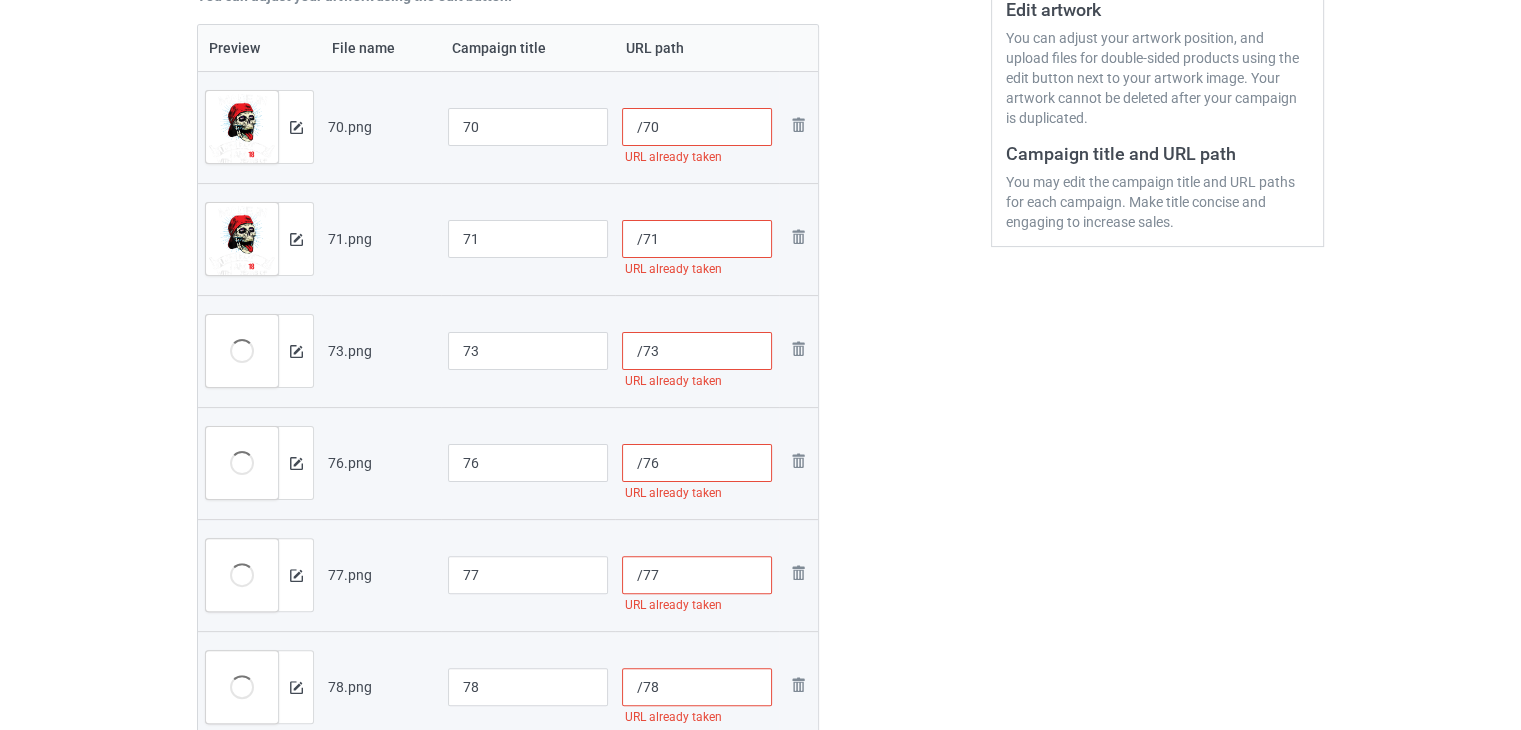 click on "/70" at bounding box center [697, 127] 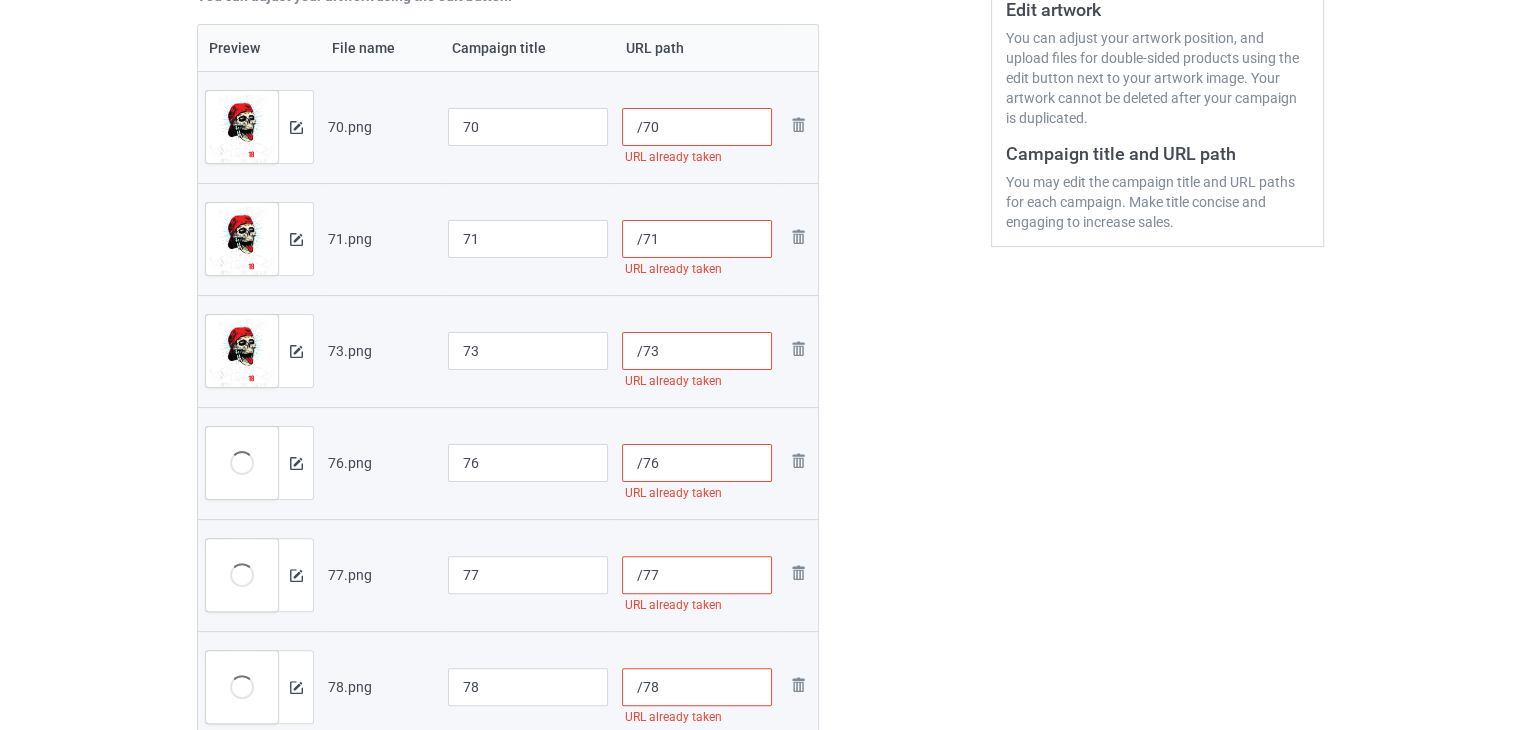 click on "/70" at bounding box center [697, 127] 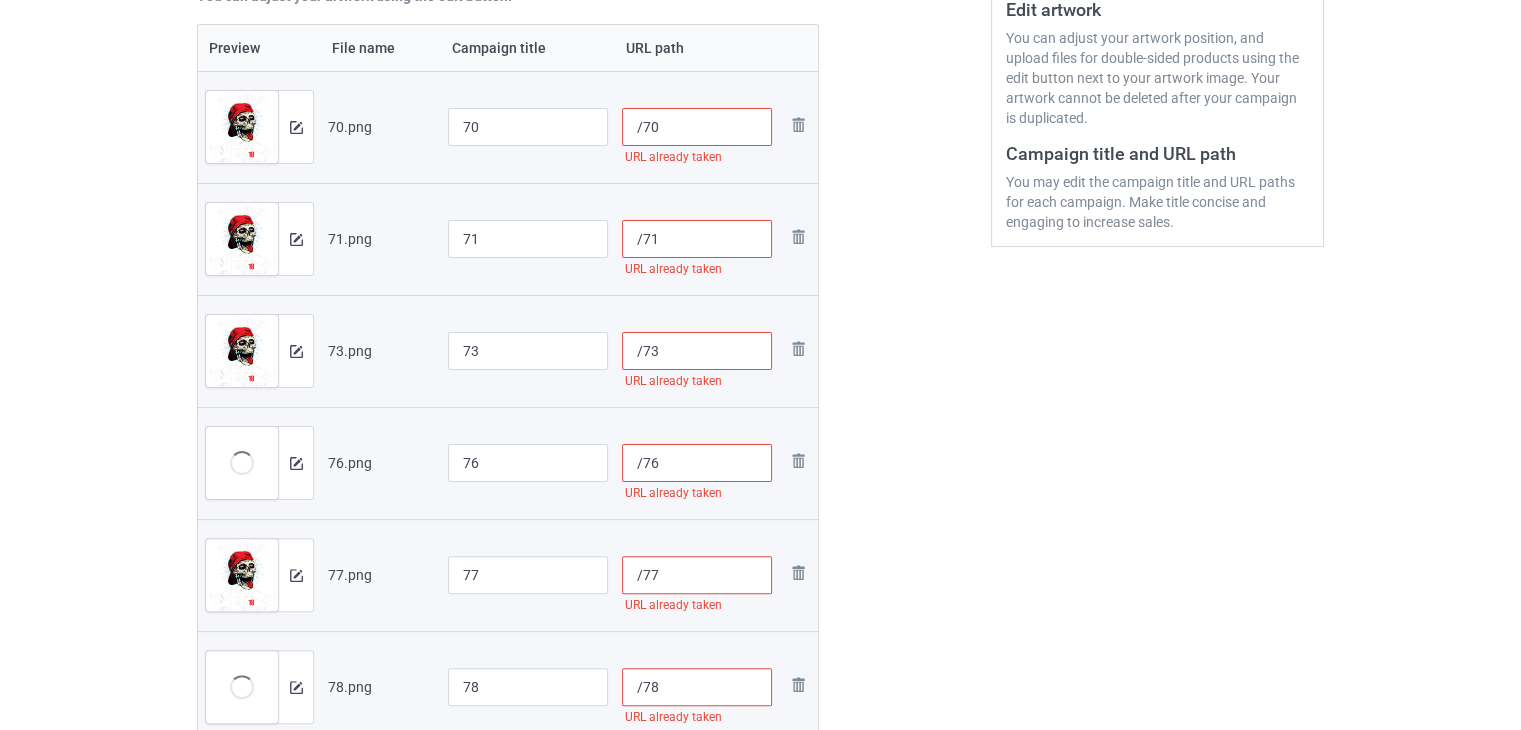 click on "/70" at bounding box center [697, 127] 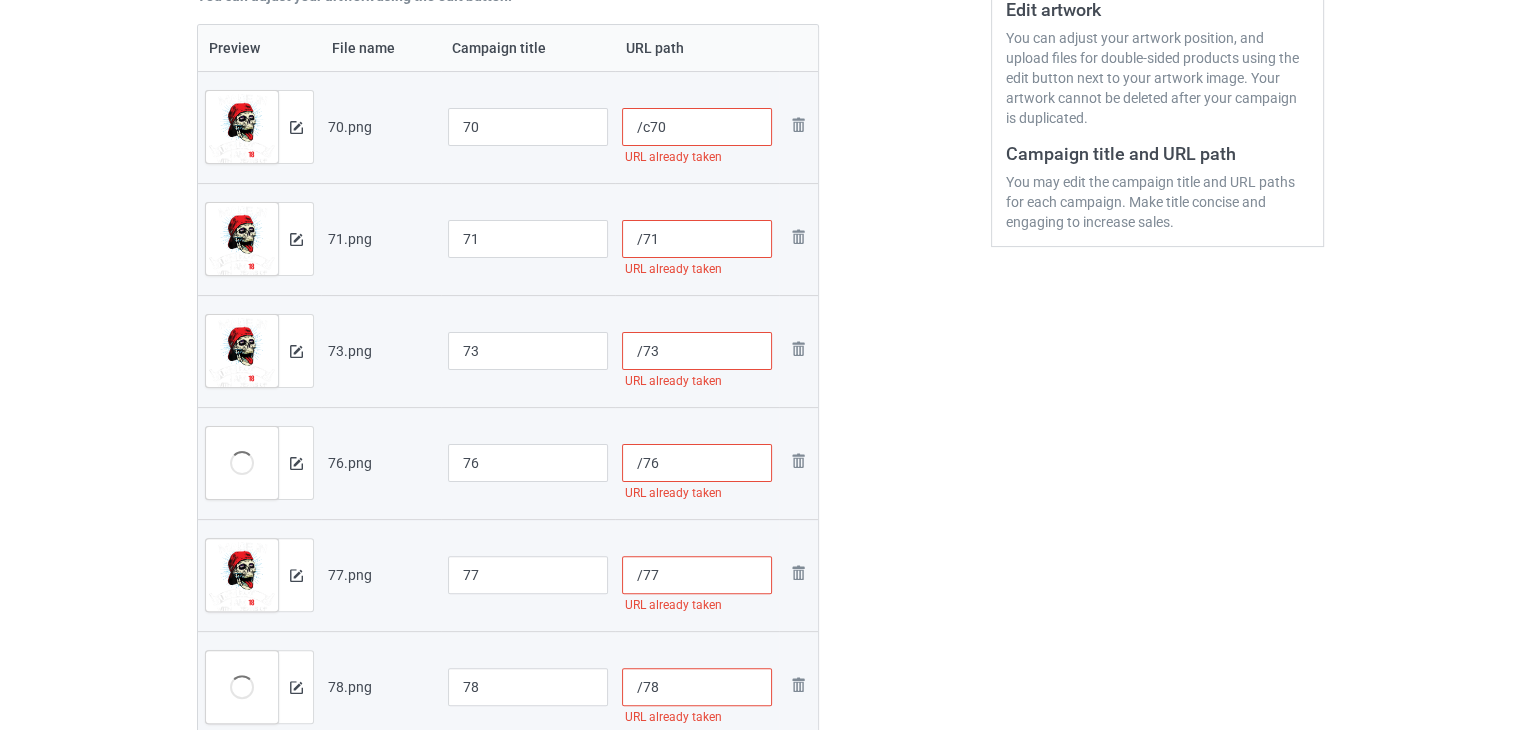 type on "/c70" 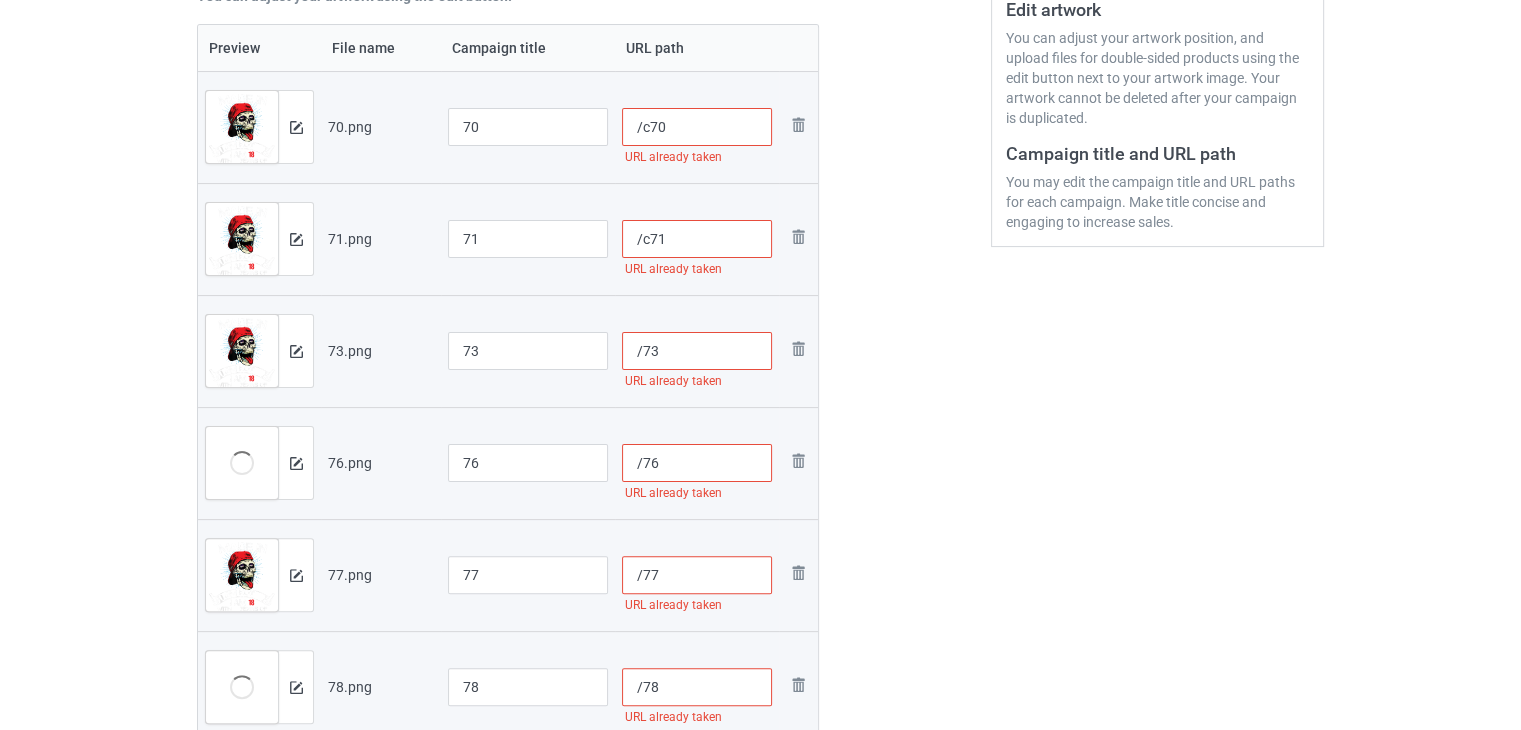 type on "/c71" 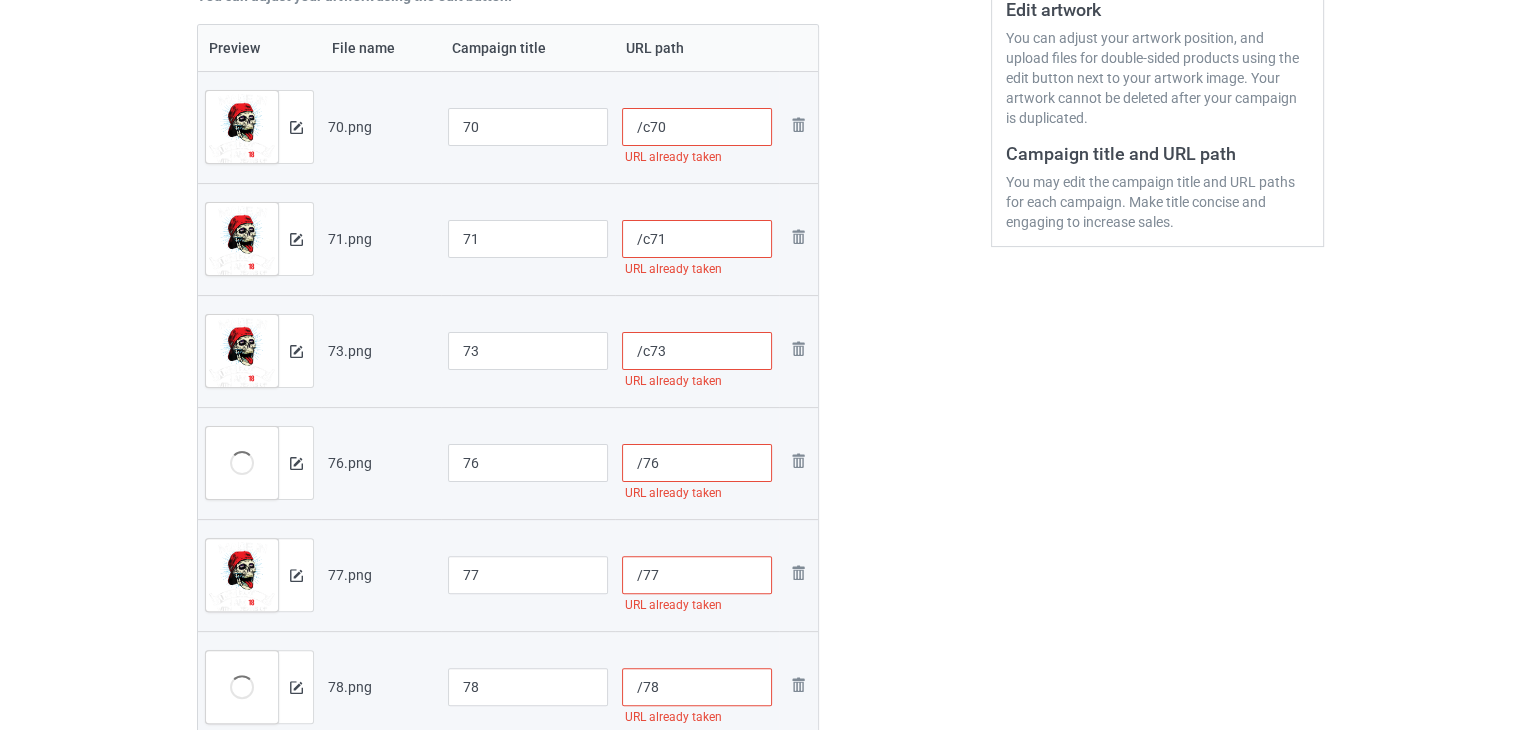 type on "/c73" 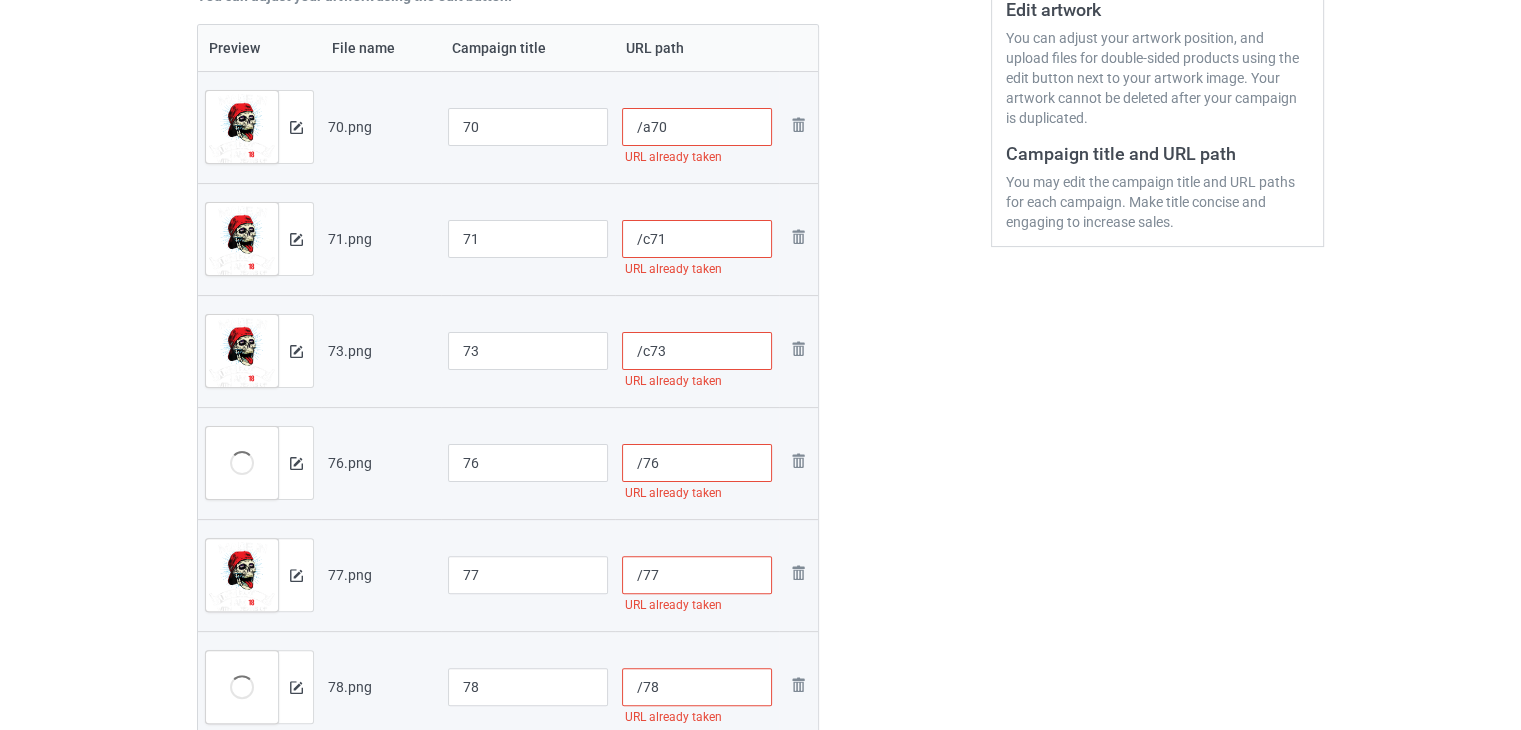 click on "/c71" at bounding box center (697, 239) 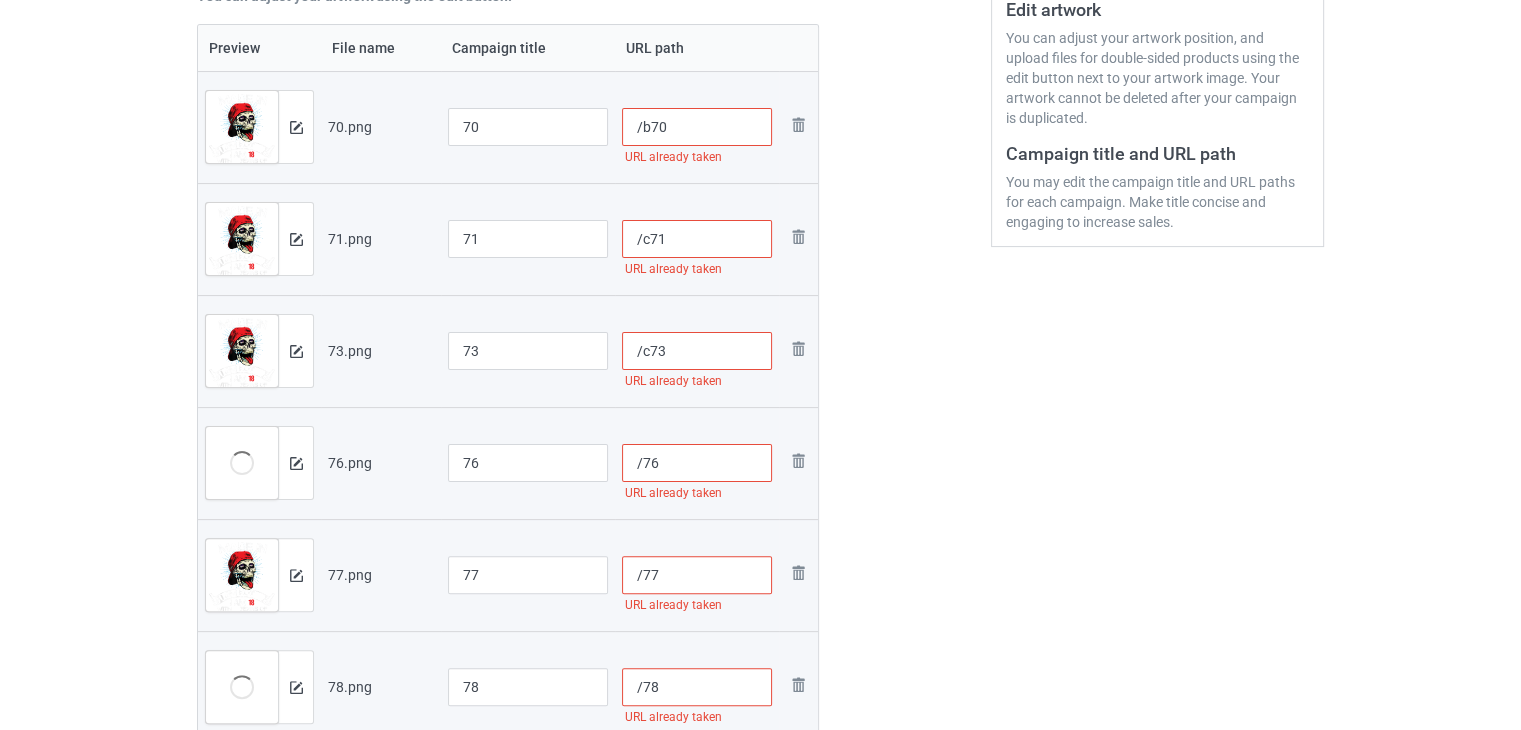 type on "/b70" 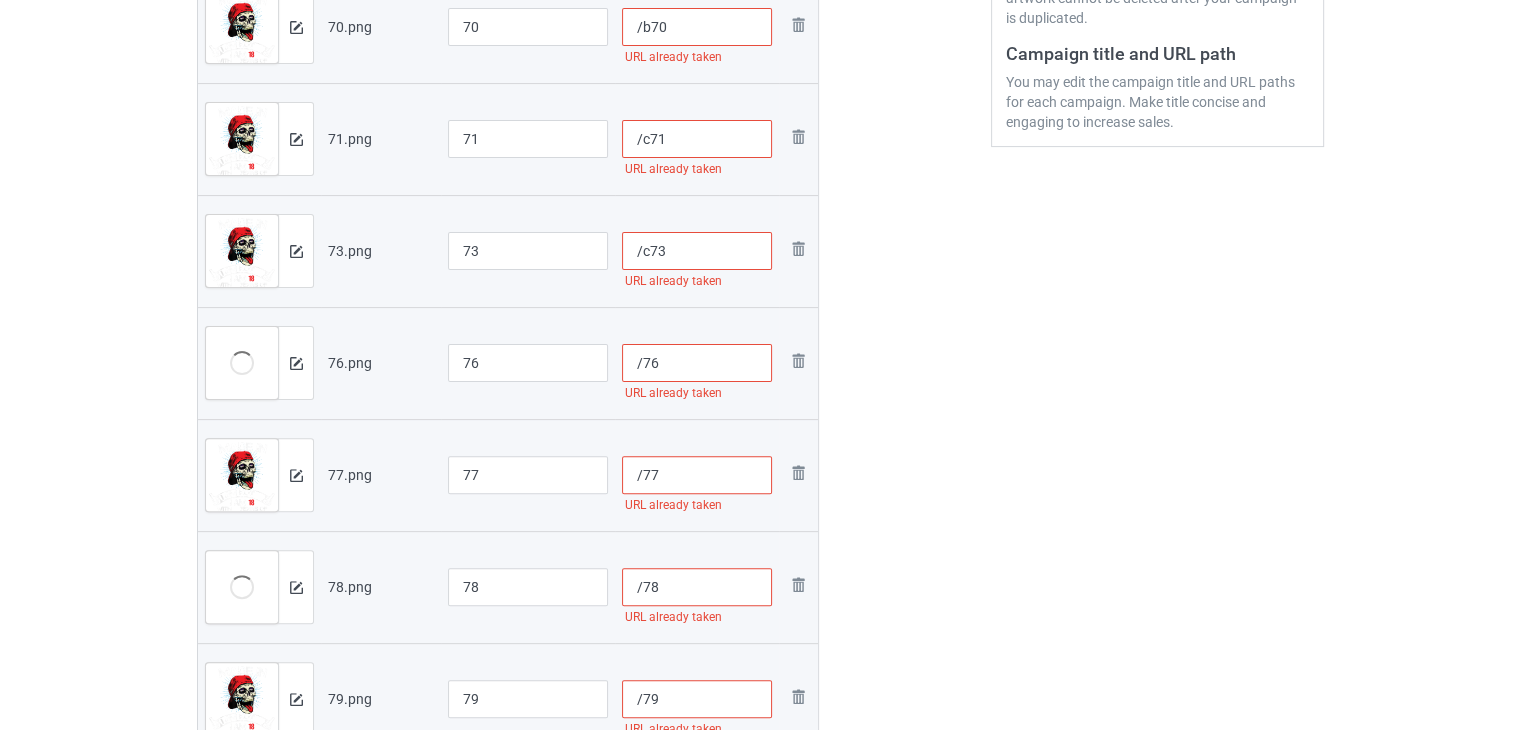 scroll, scrollTop: 442, scrollLeft: 0, axis: vertical 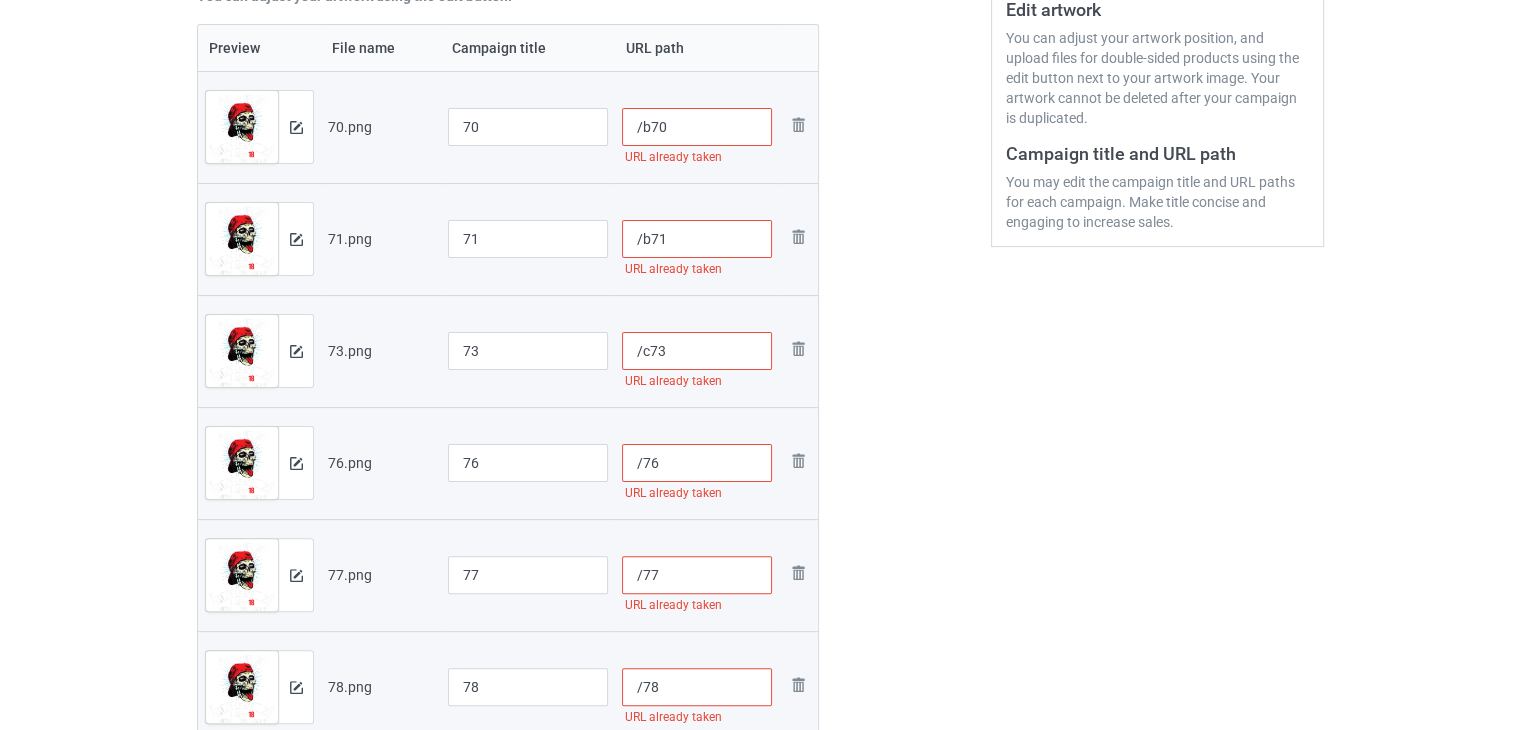 type on "/b71" 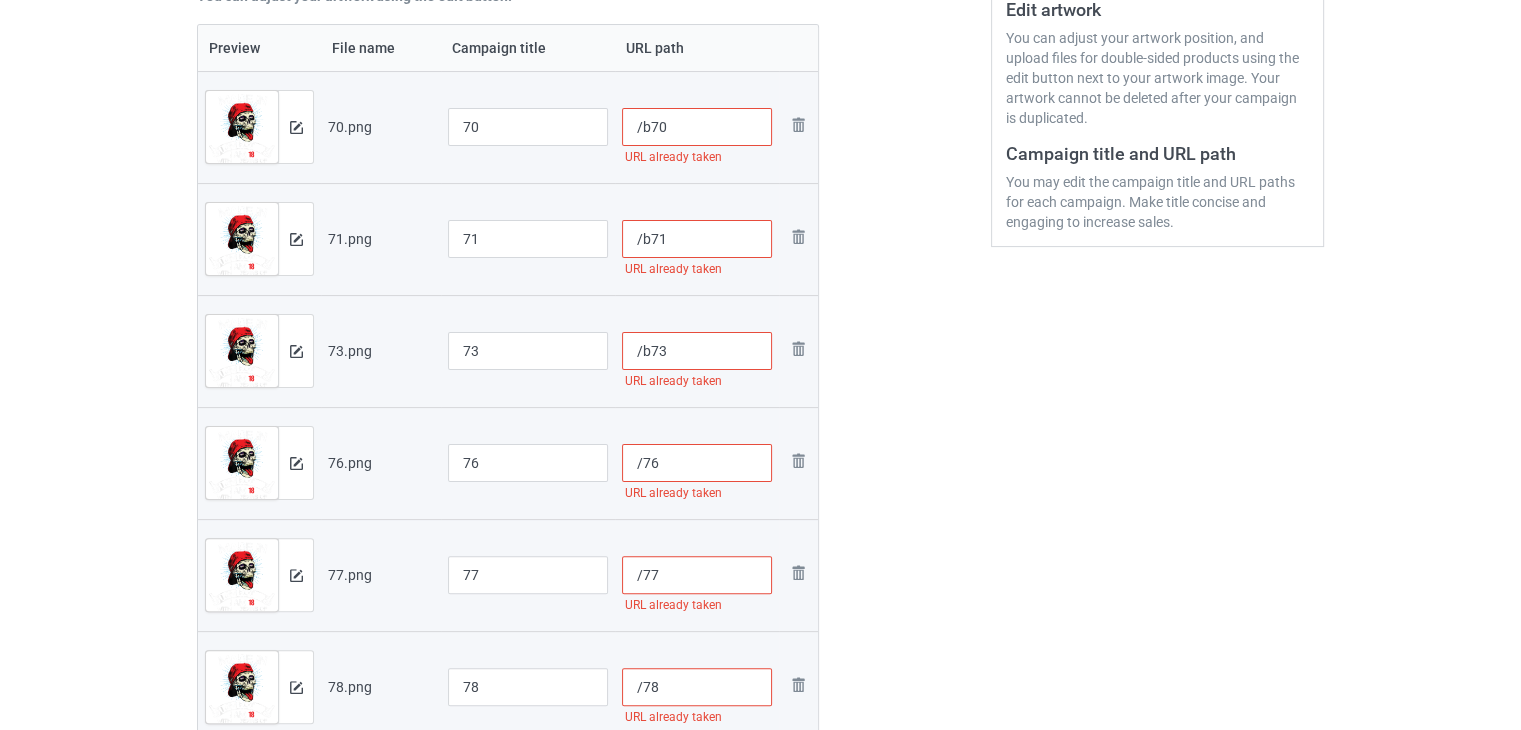 type on "/b73" 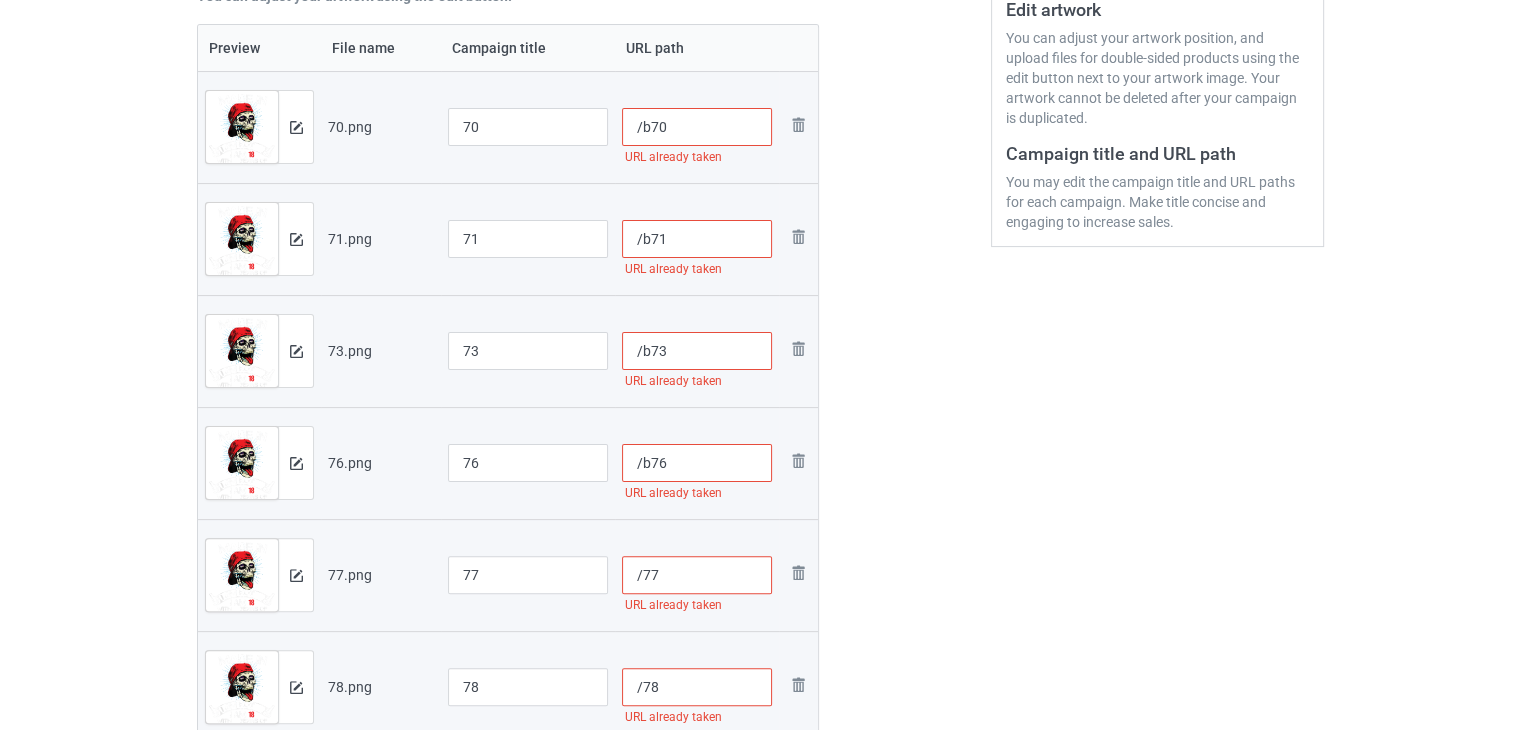 scroll, scrollTop: 642, scrollLeft: 0, axis: vertical 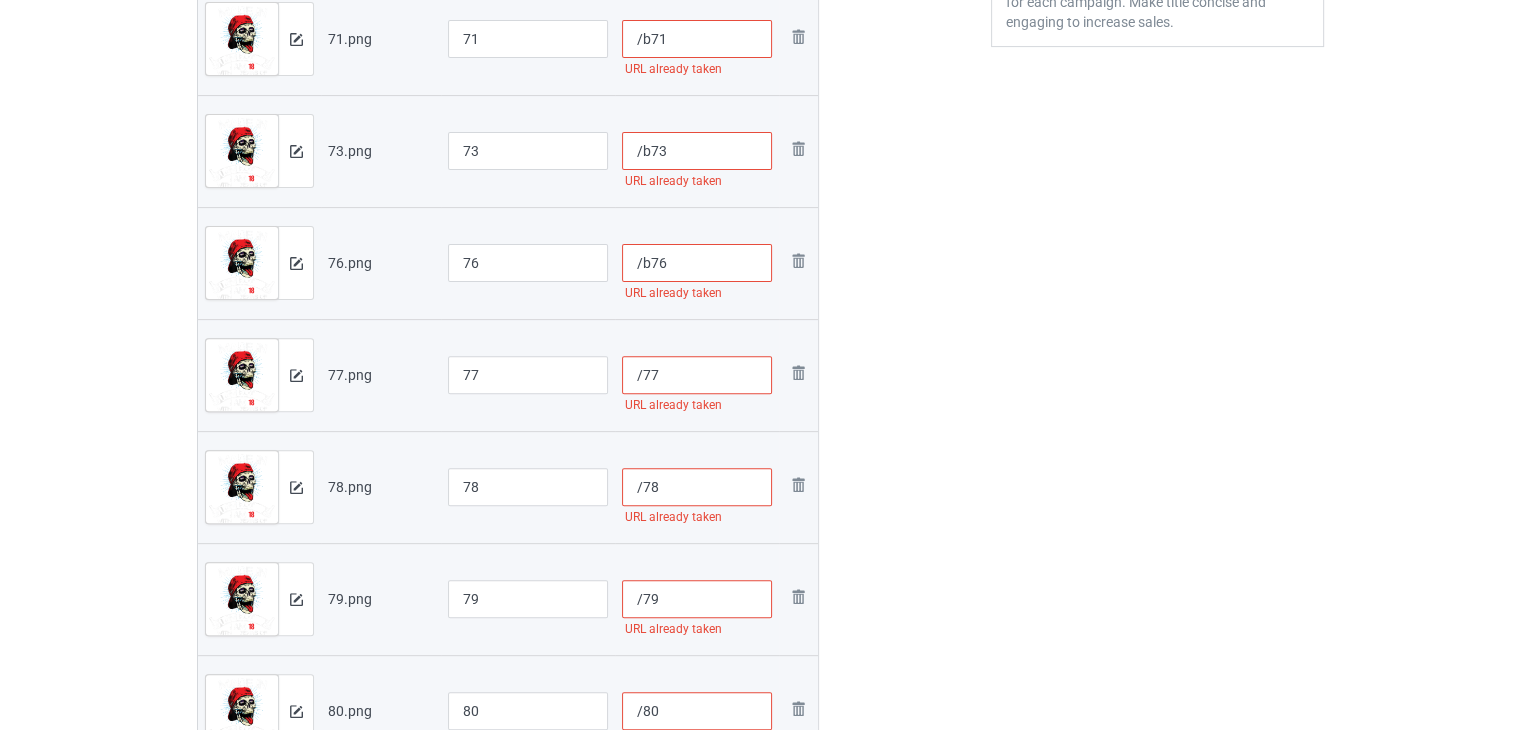 type on "/b76" 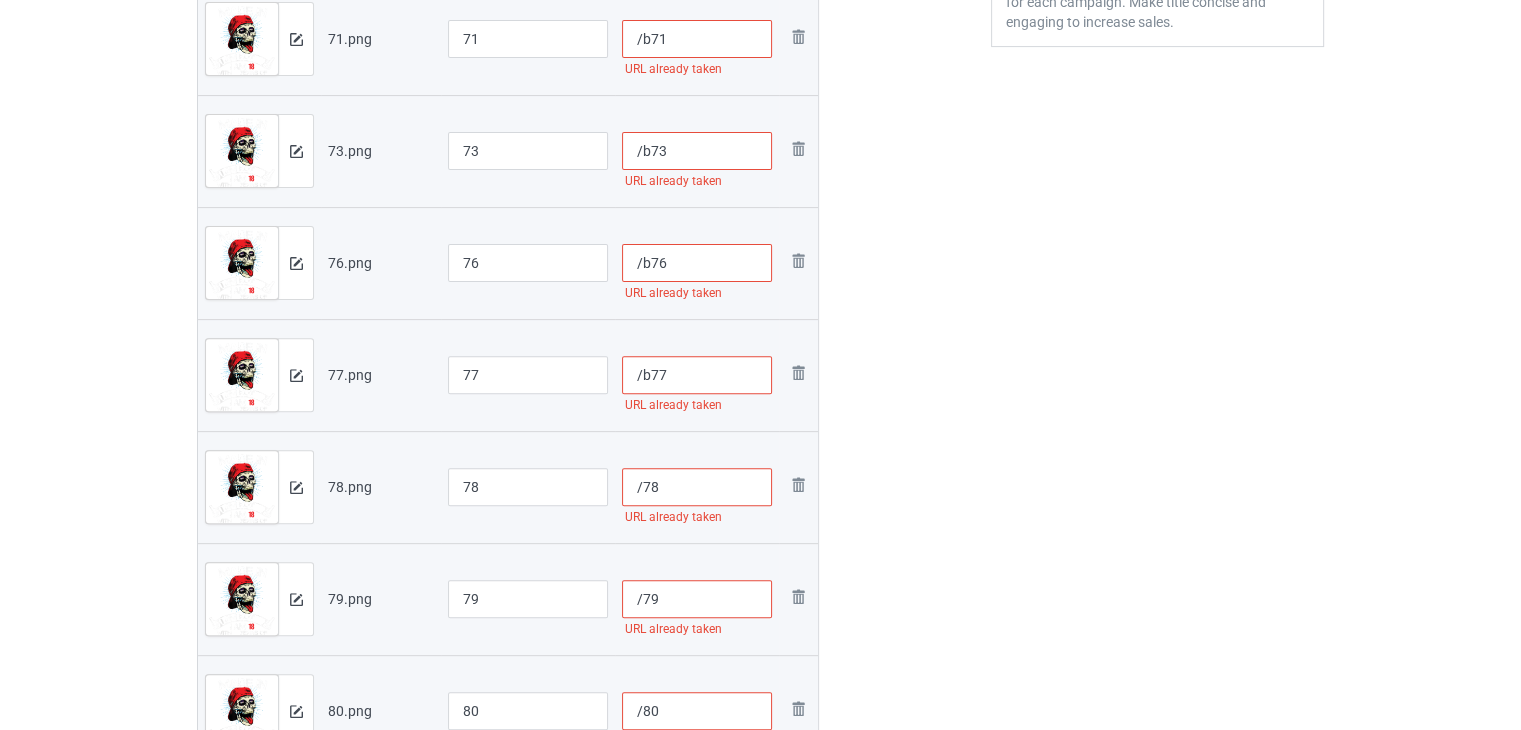 type on "/b77" 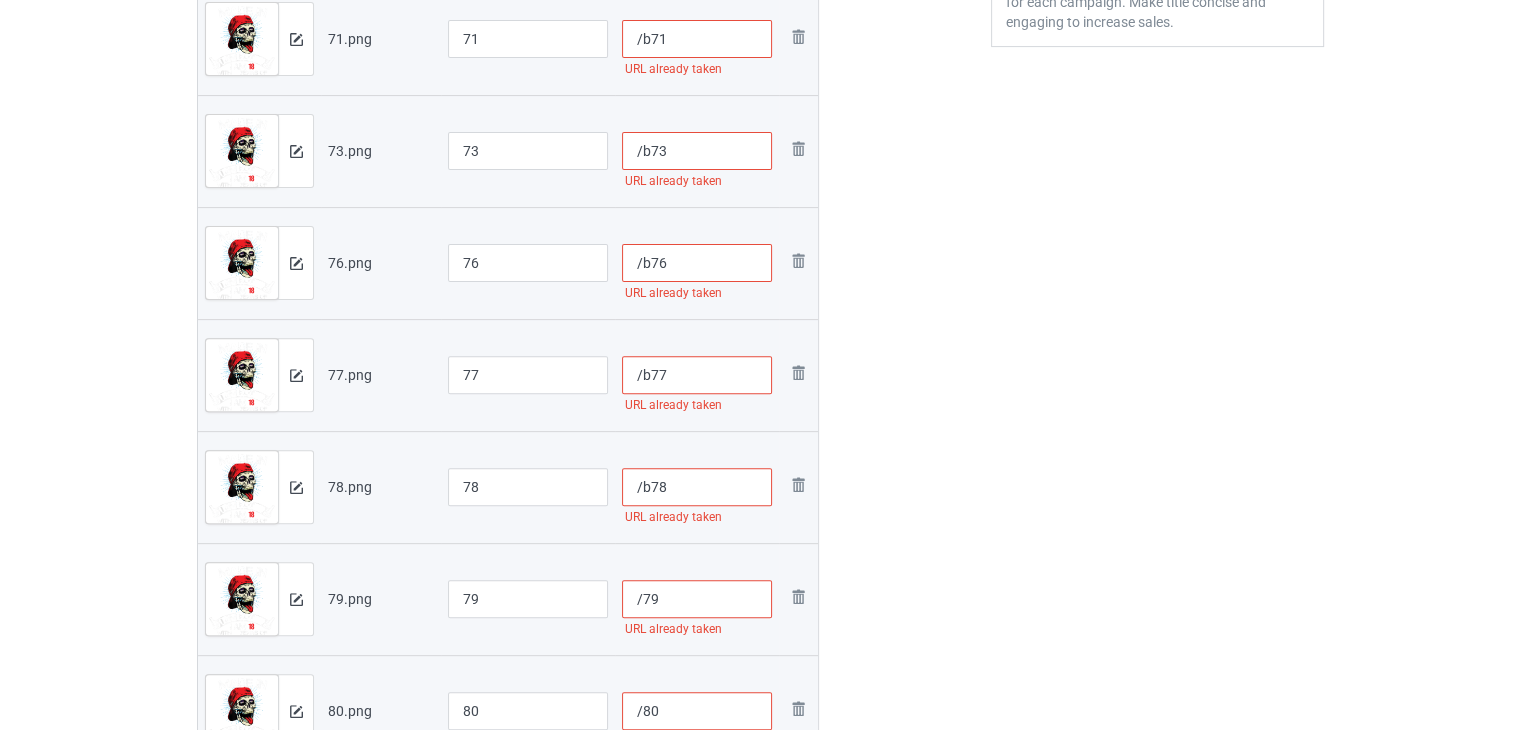 type on "/b78" 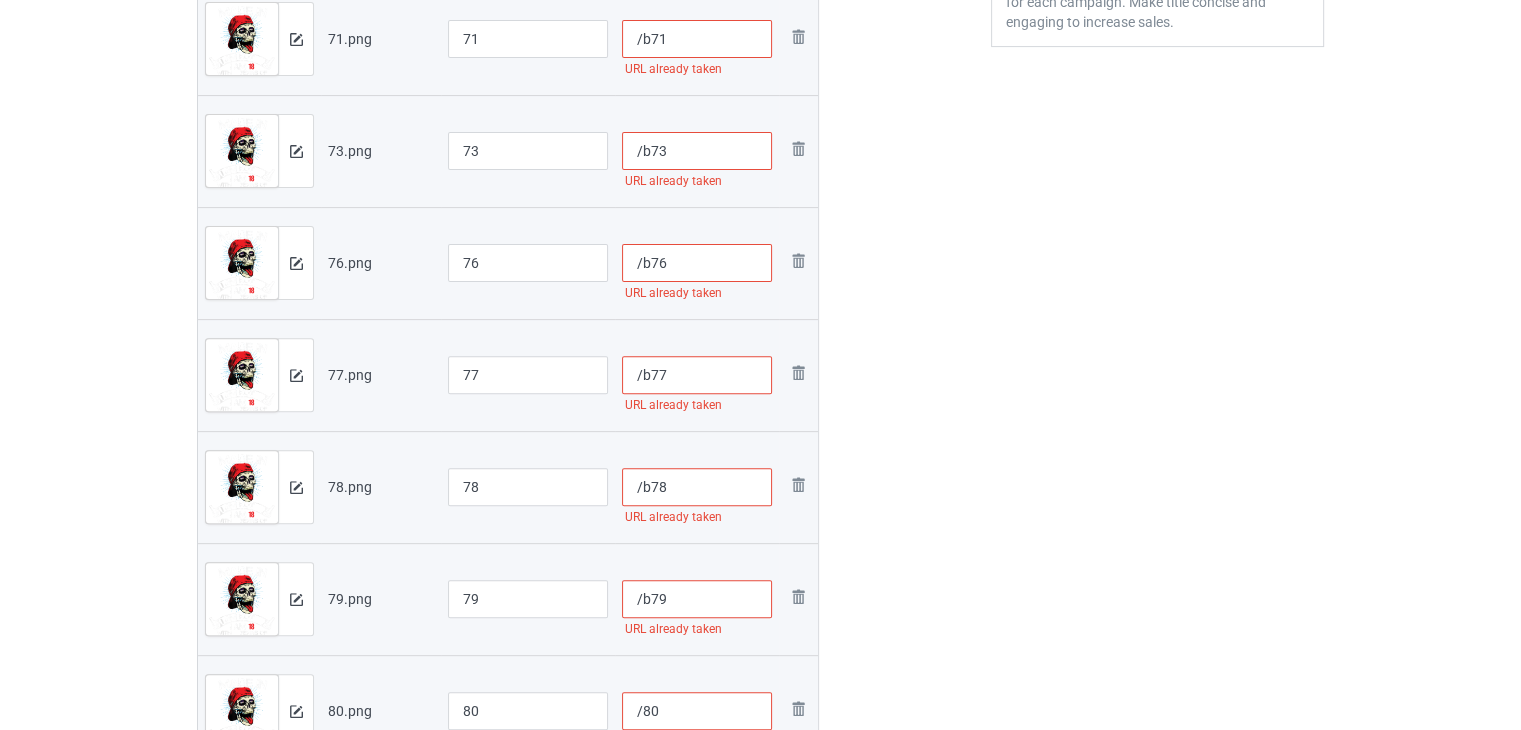 scroll, scrollTop: 842, scrollLeft: 0, axis: vertical 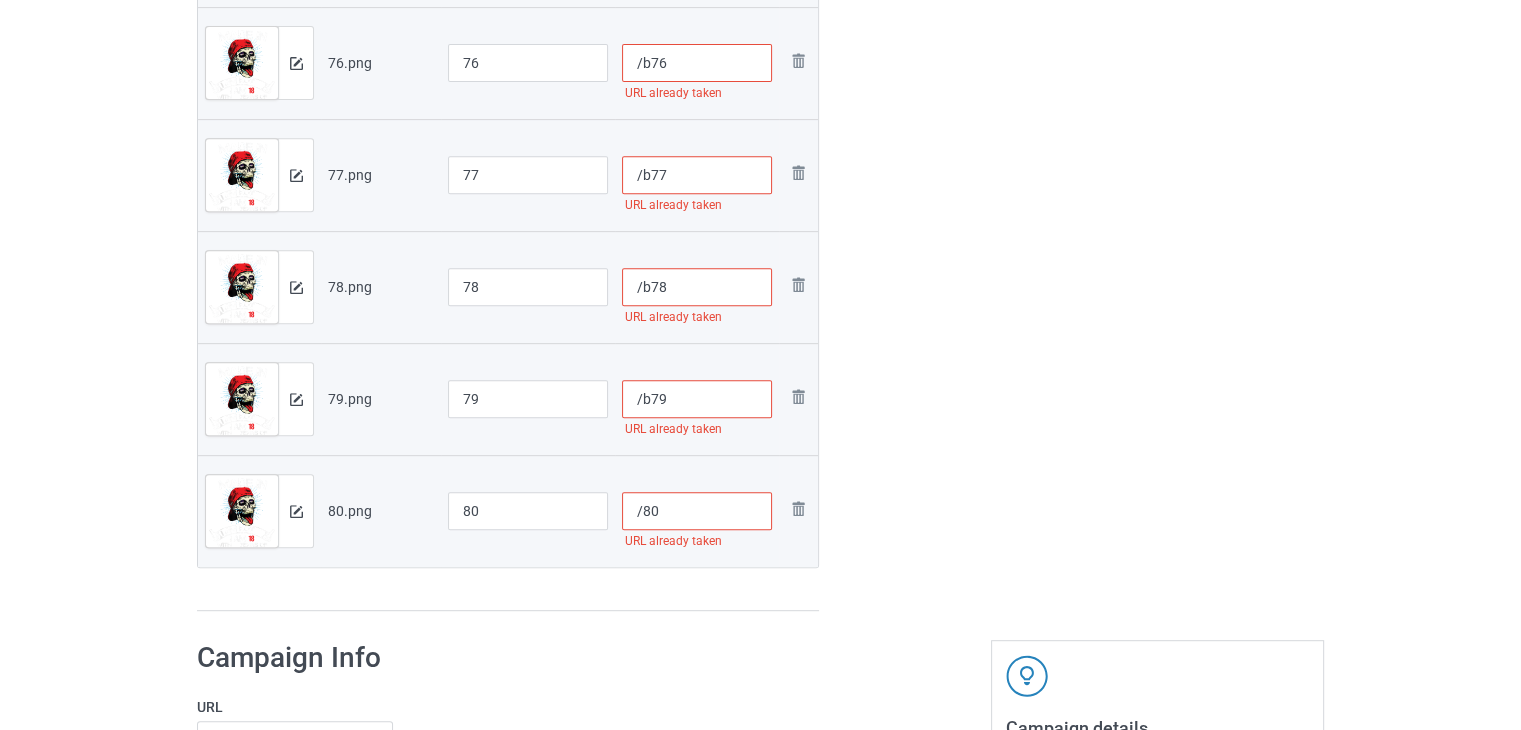 type on "/b79" 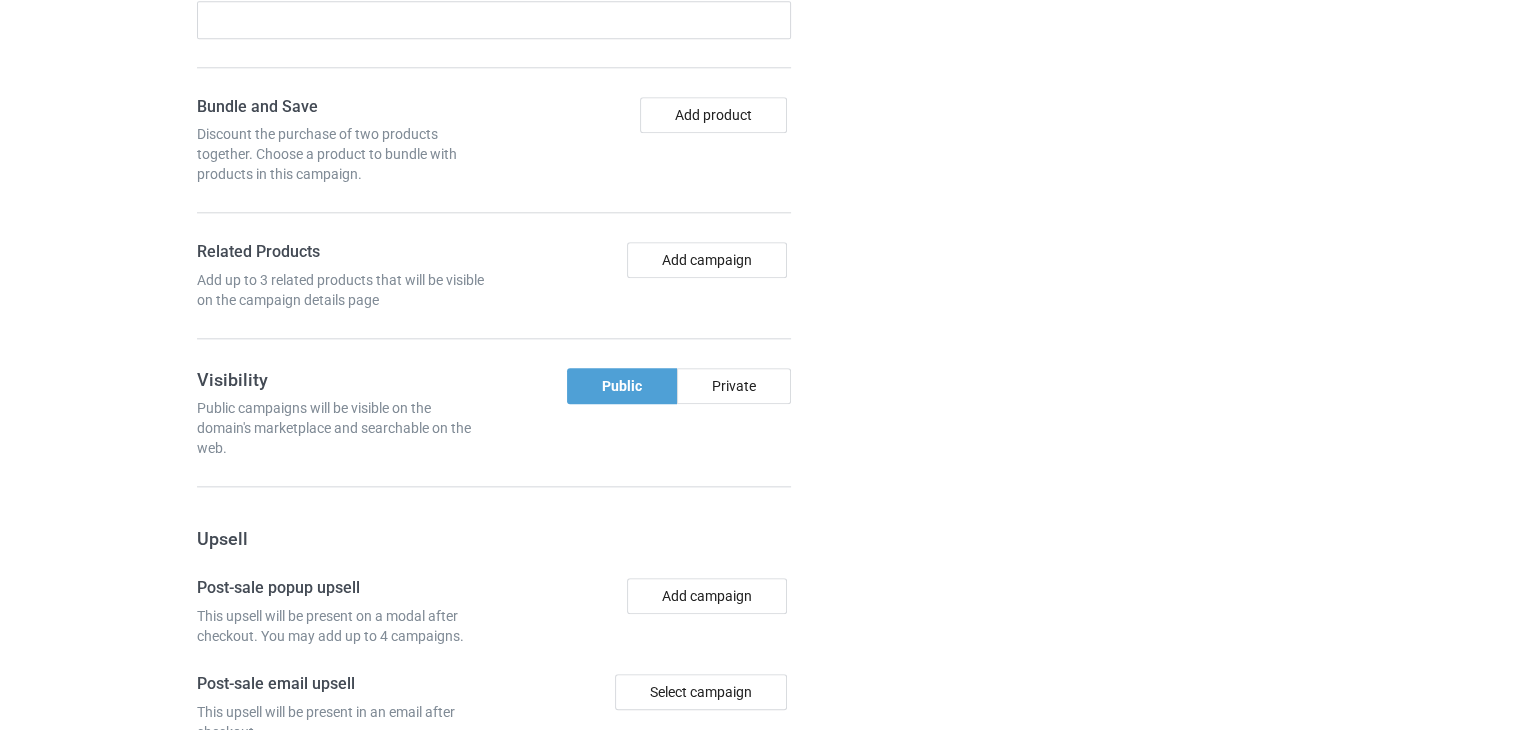 scroll, scrollTop: 2596, scrollLeft: 0, axis: vertical 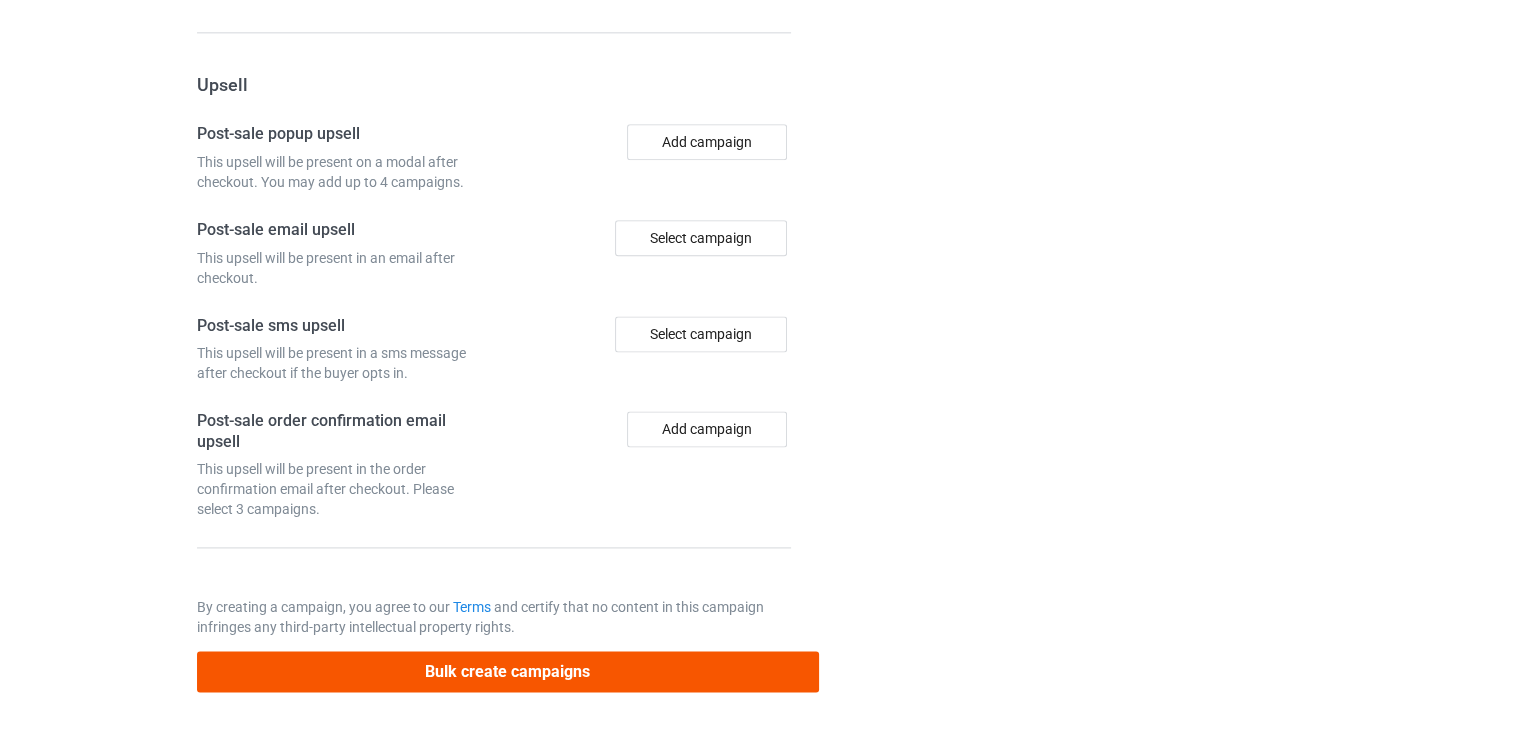 click at bounding box center [494, -586] 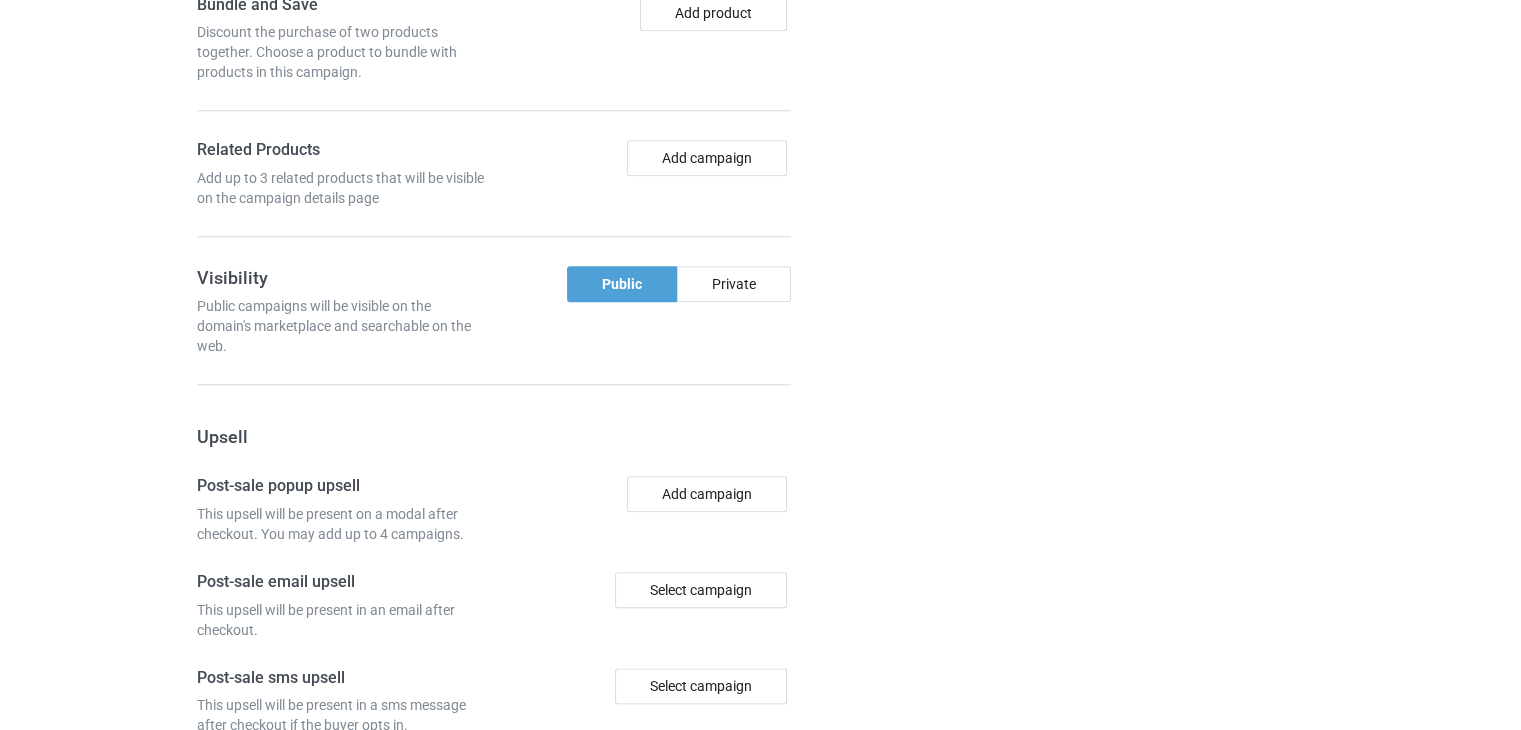 scroll, scrollTop: 2596, scrollLeft: 0, axis: vertical 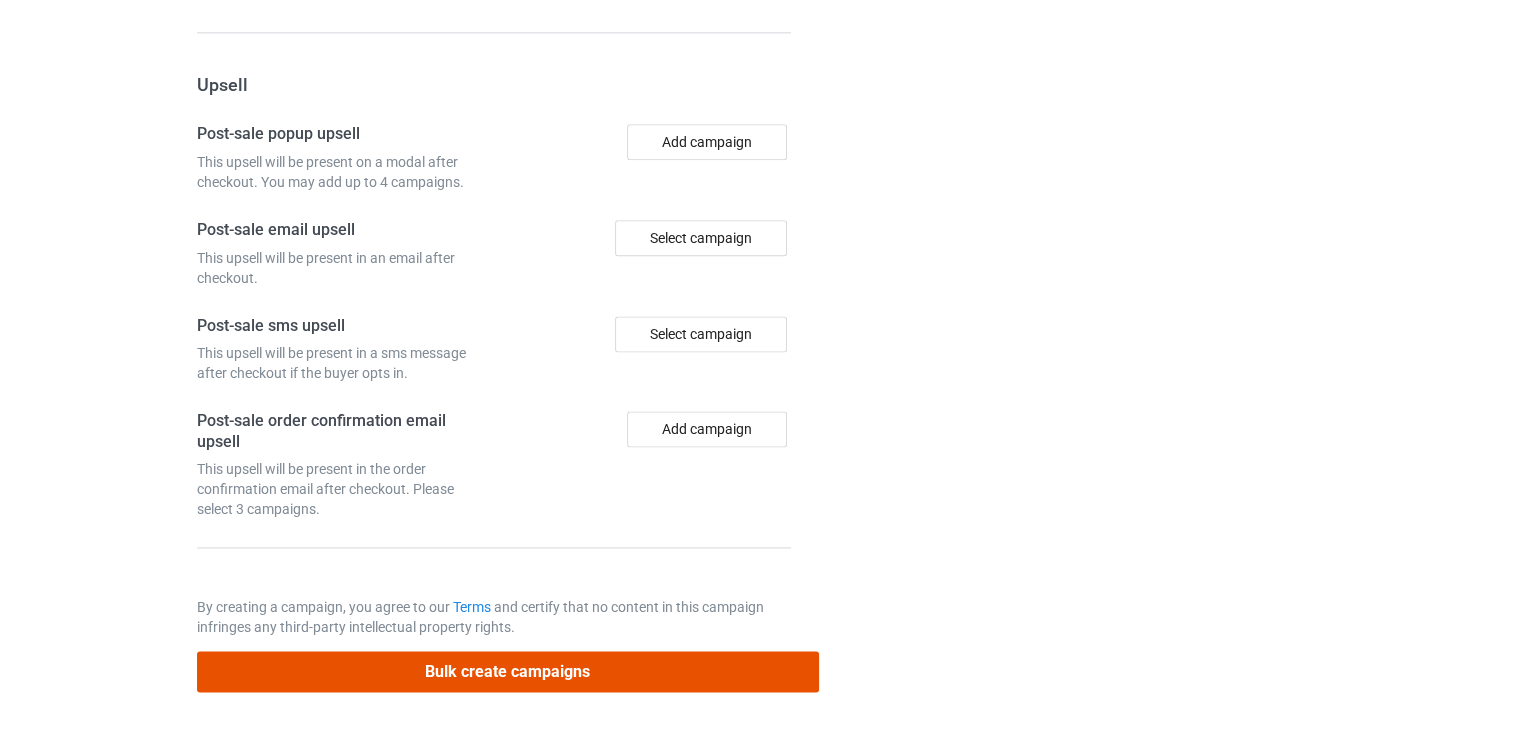 click on "Bulk create campaigns" at bounding box center [508, 671] 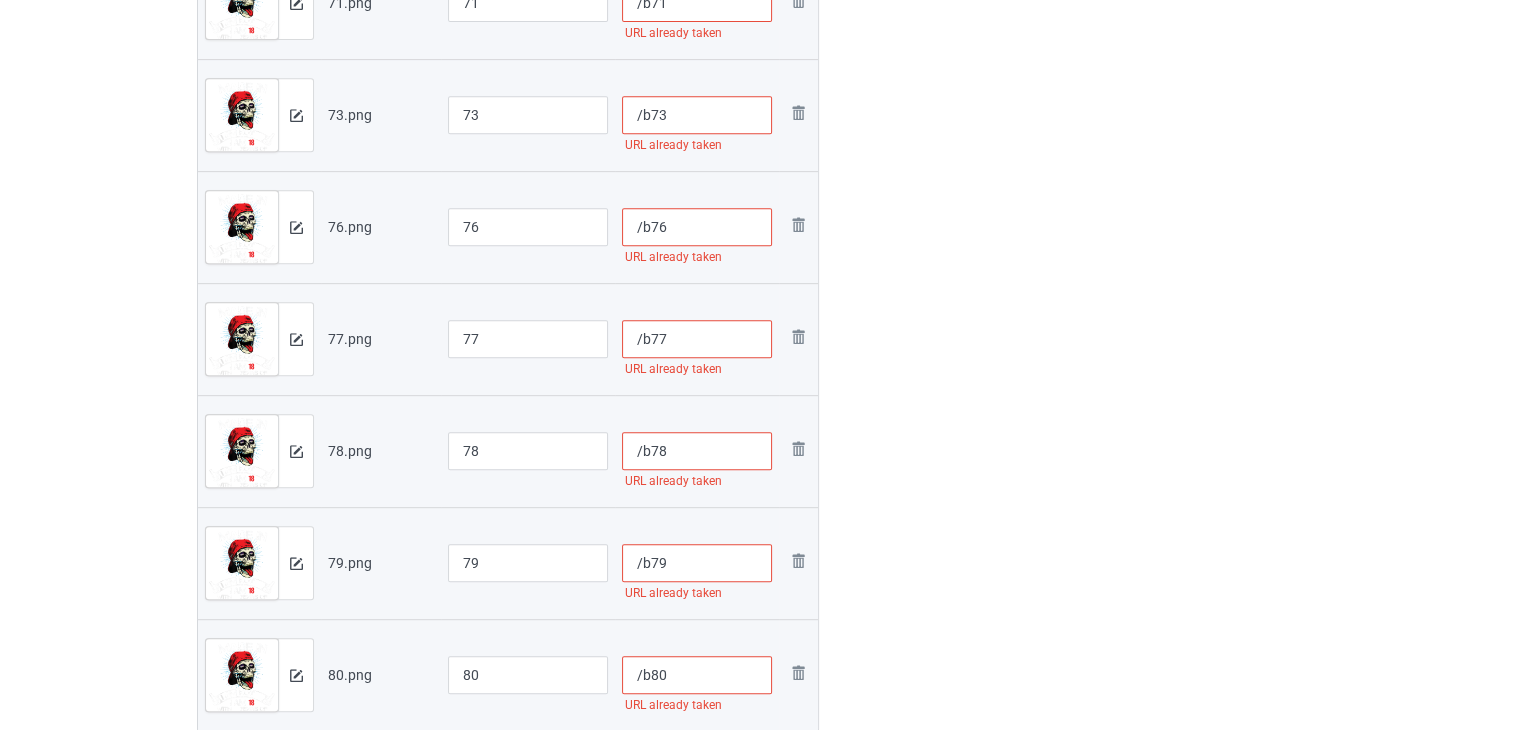 scroll, scrollTop: 1200, scrollLeft: 0, axis: vertical 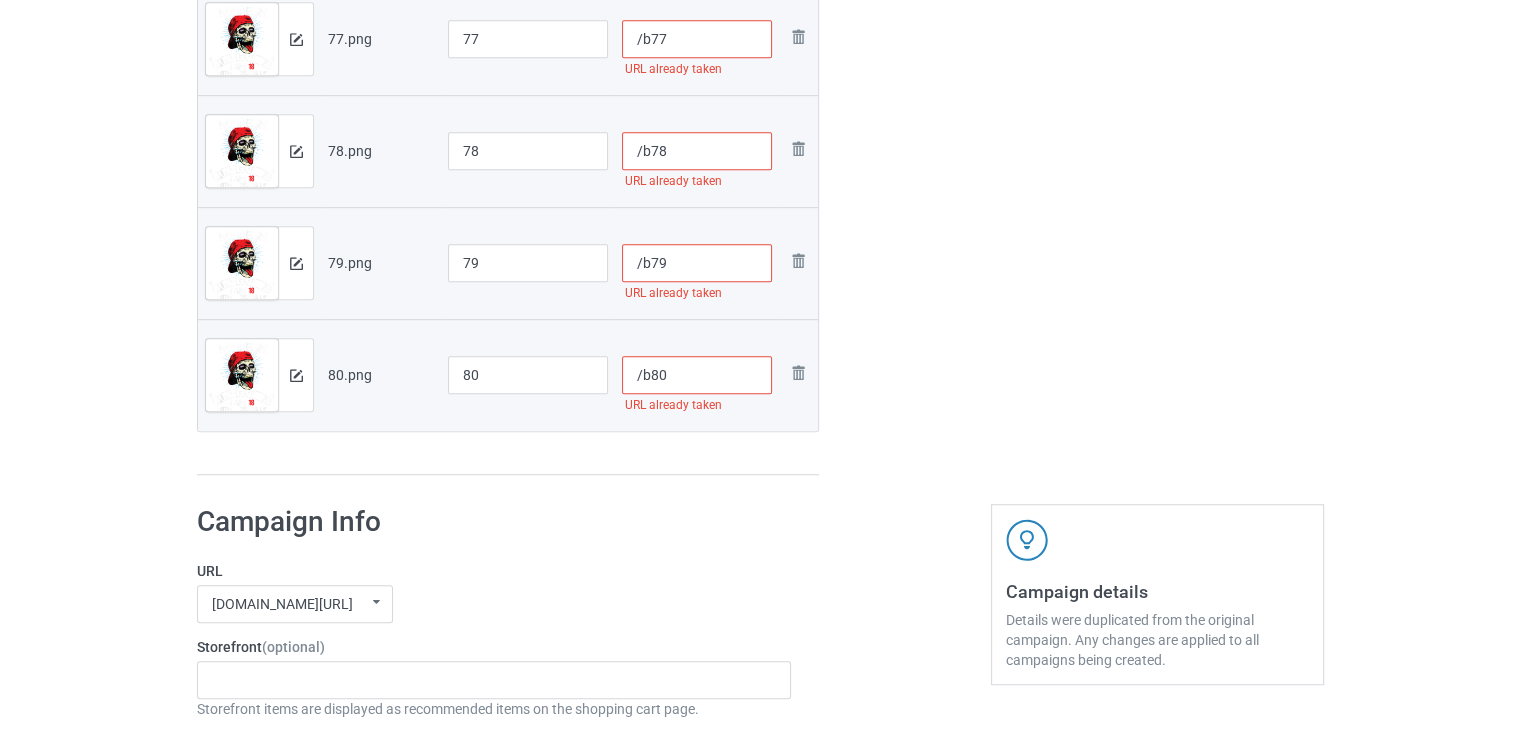 click on "/b80" at bounding box center (697, 375) 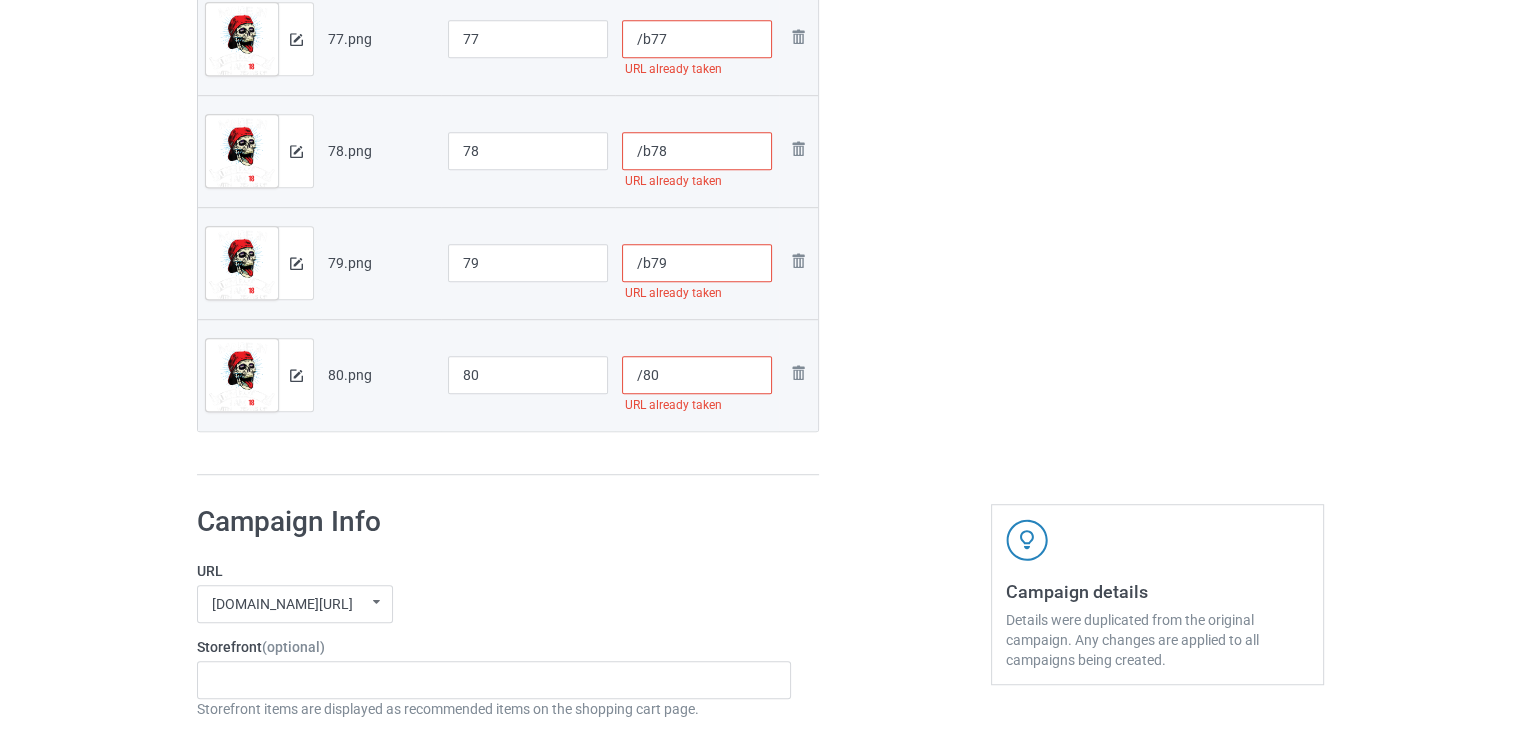 scroll, scrollTop: 1180, scrollLeft: 0, axis: vertical 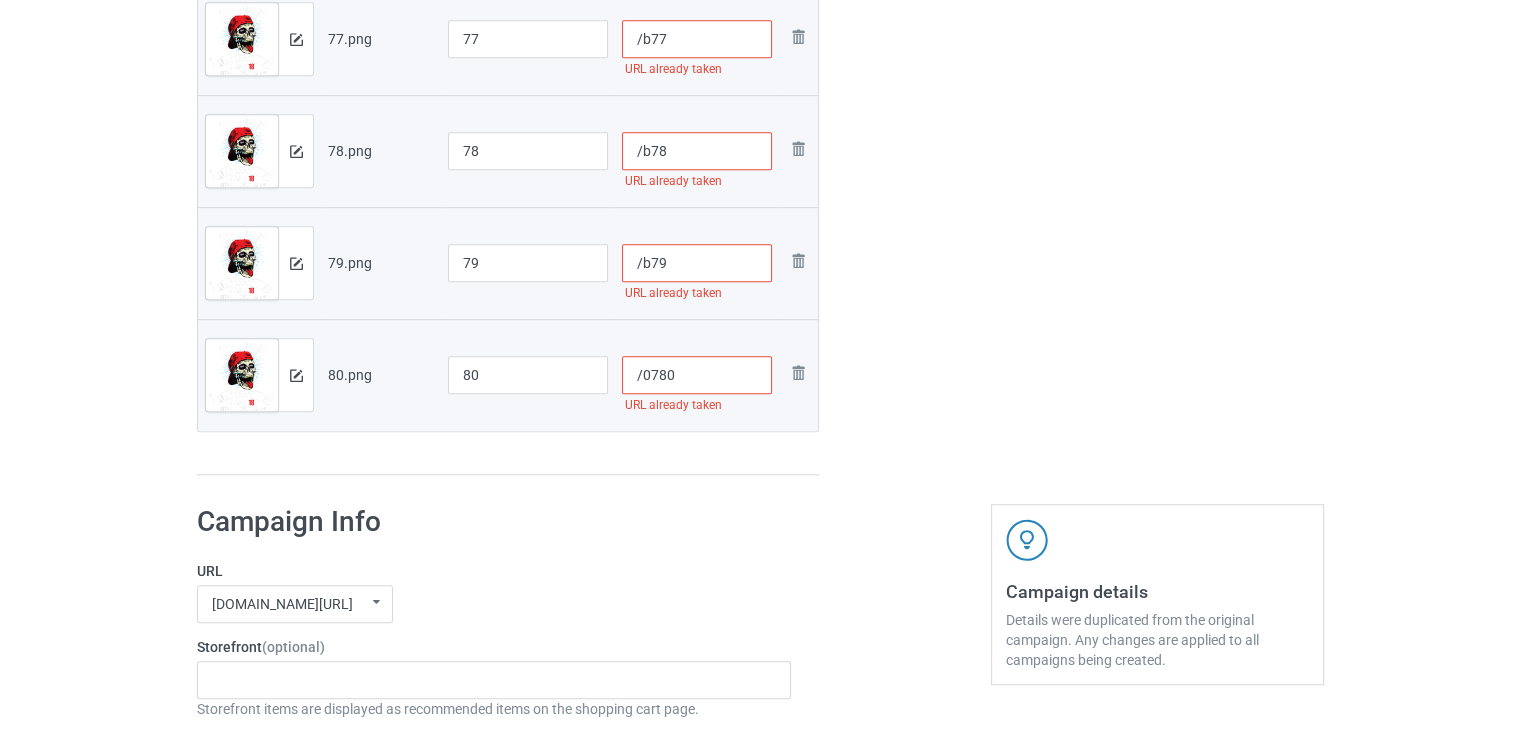 type on "/0780" 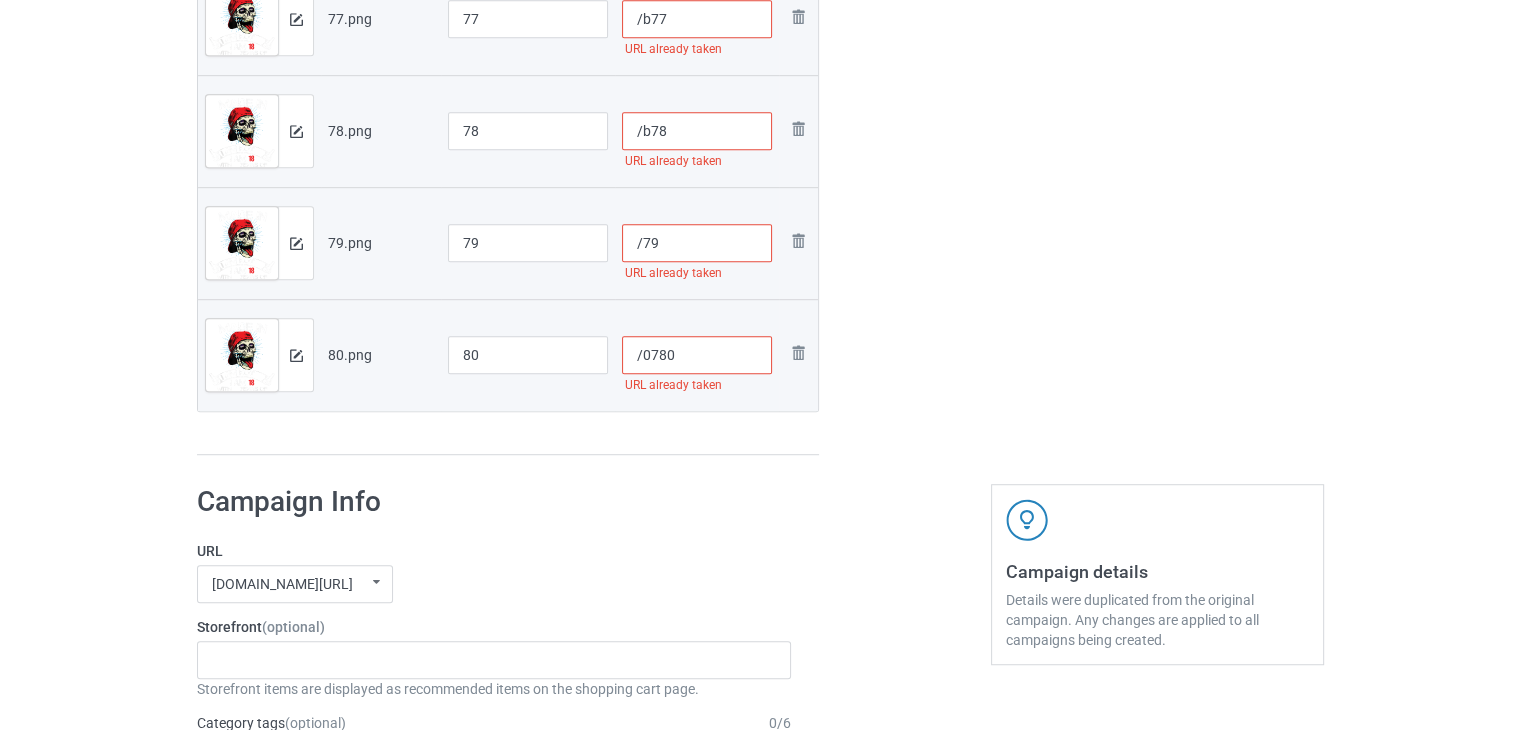 scroll, scrollTop: 1160, scrollLeft: 0, axis: vertical 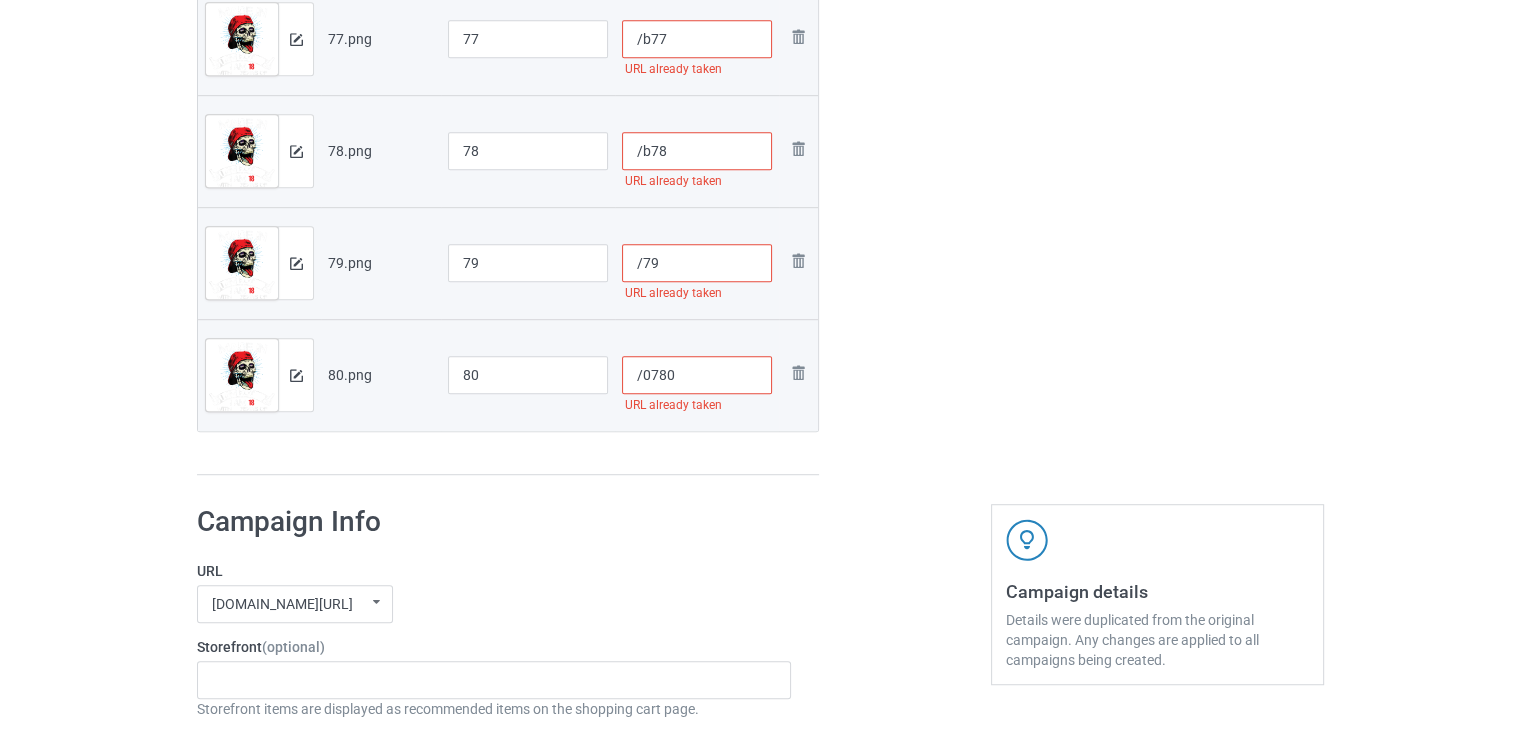 type on "/79" 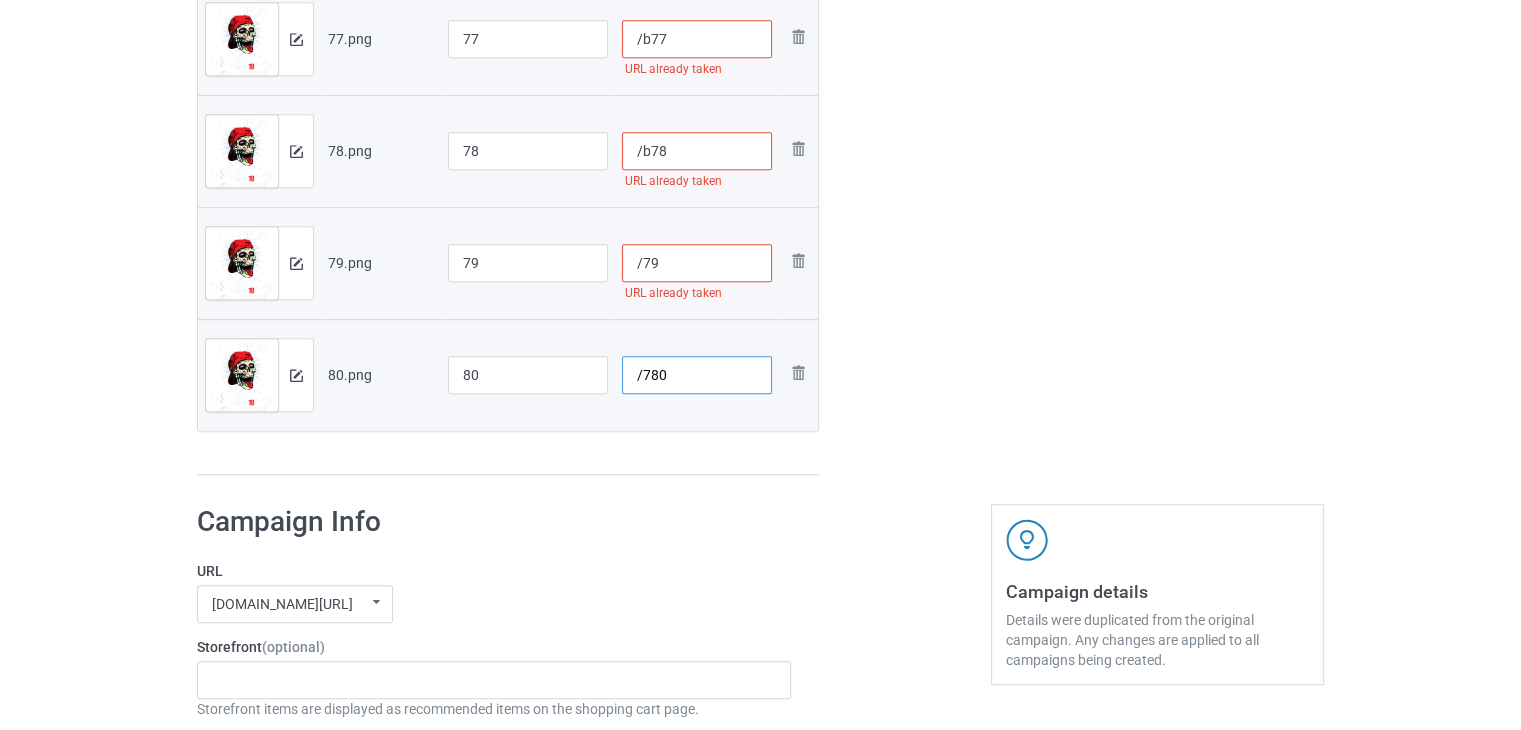 click on "/780" at bounding box center [697, 375] 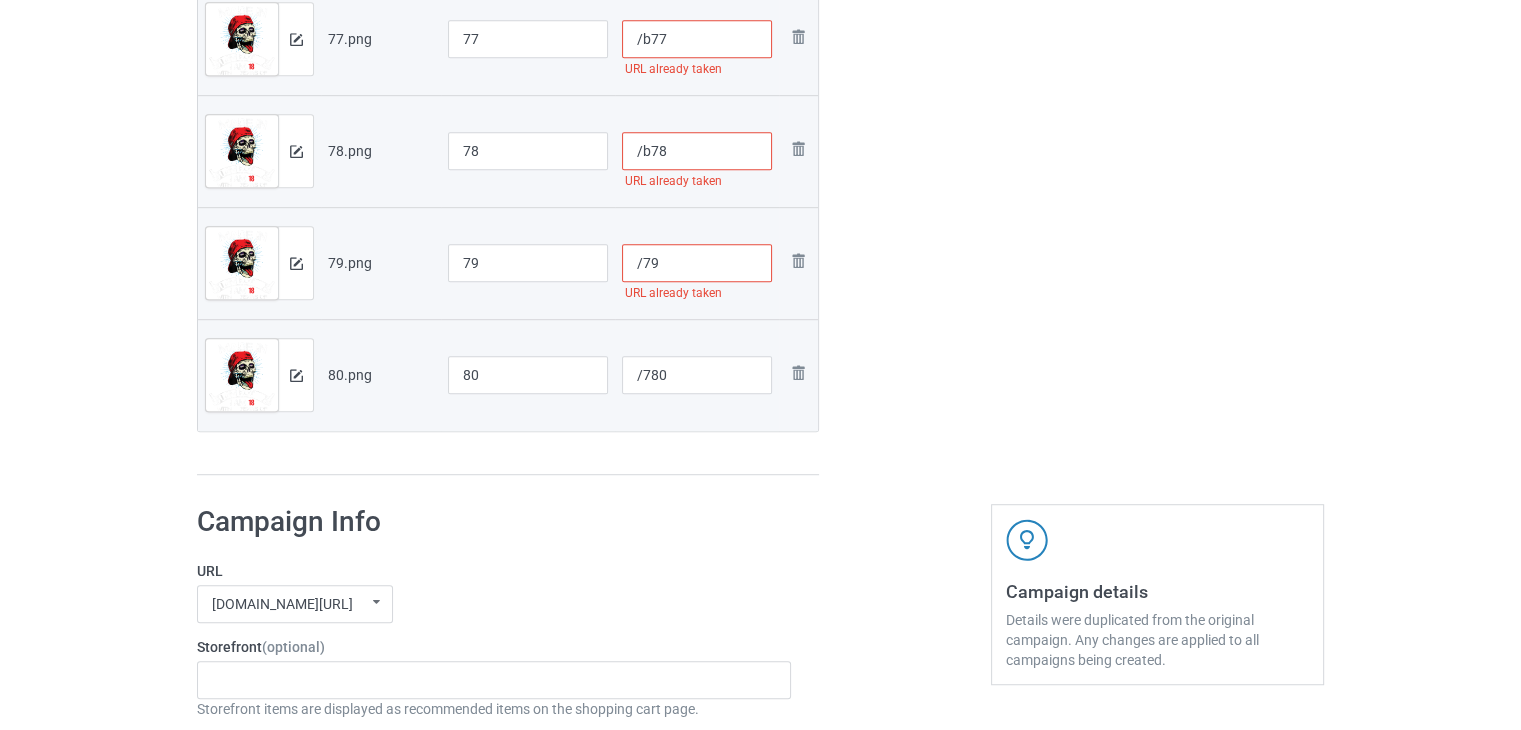click on "/79" at bounding box center (697, 263) 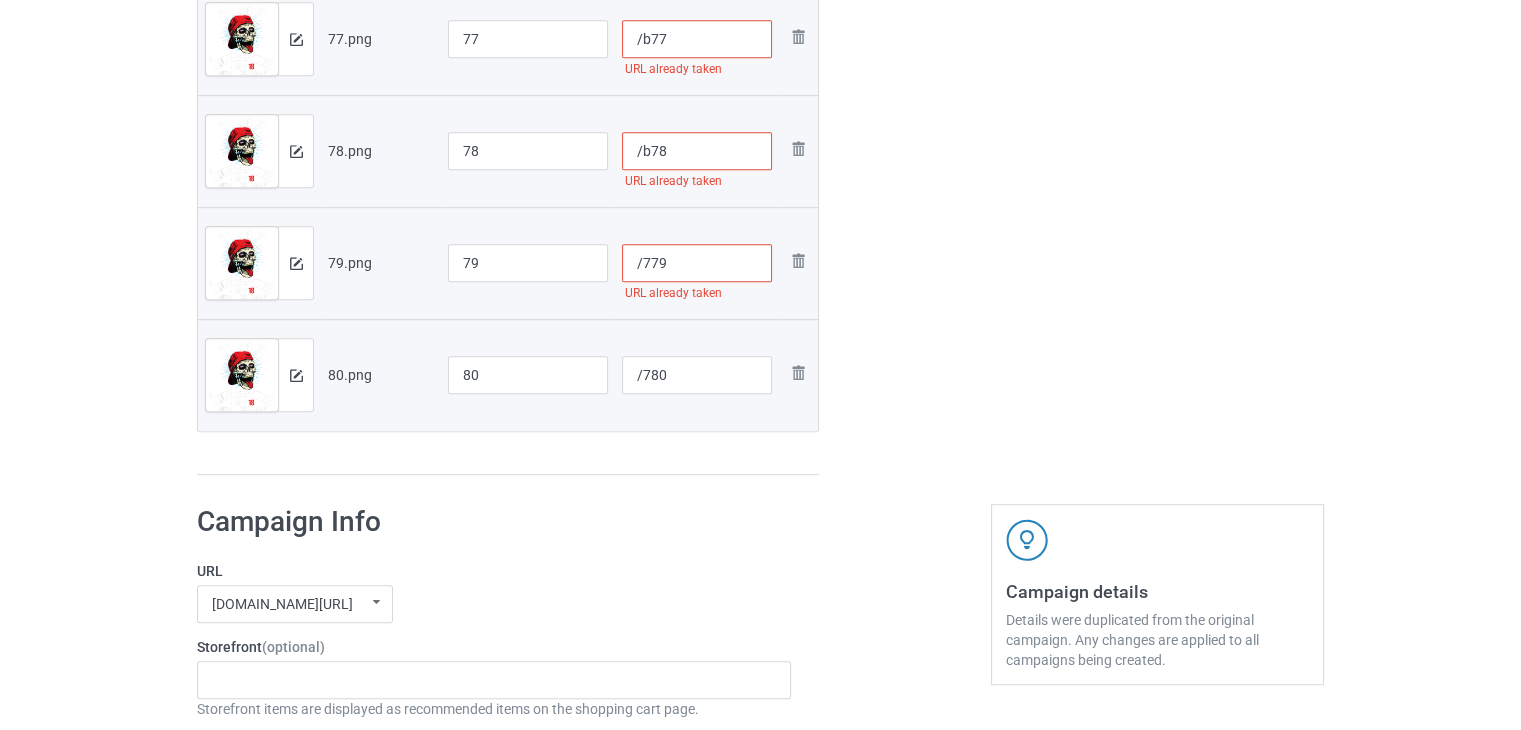 type on "/779" 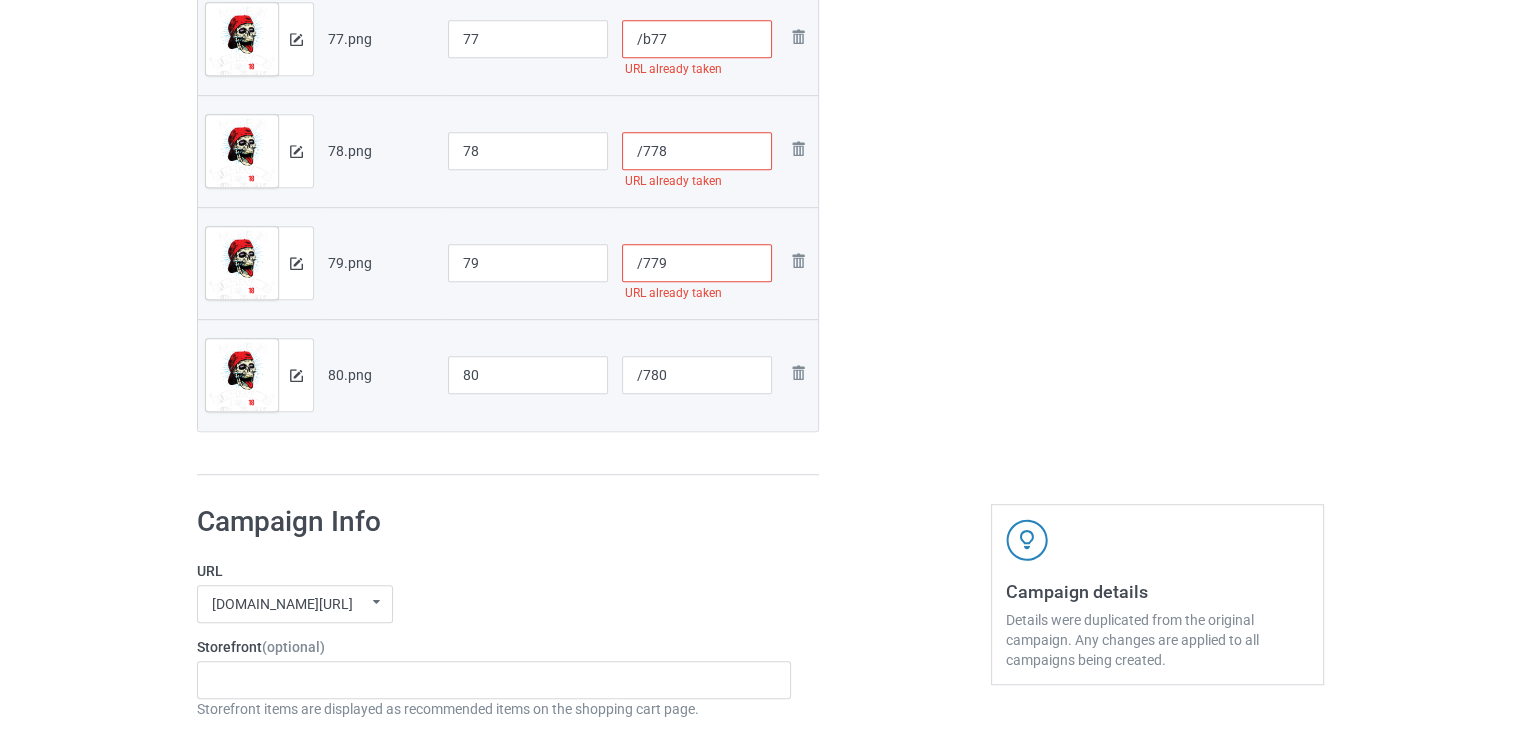 scroll, scrollTop: 1140, scrollLeft: 0, axis: vertical 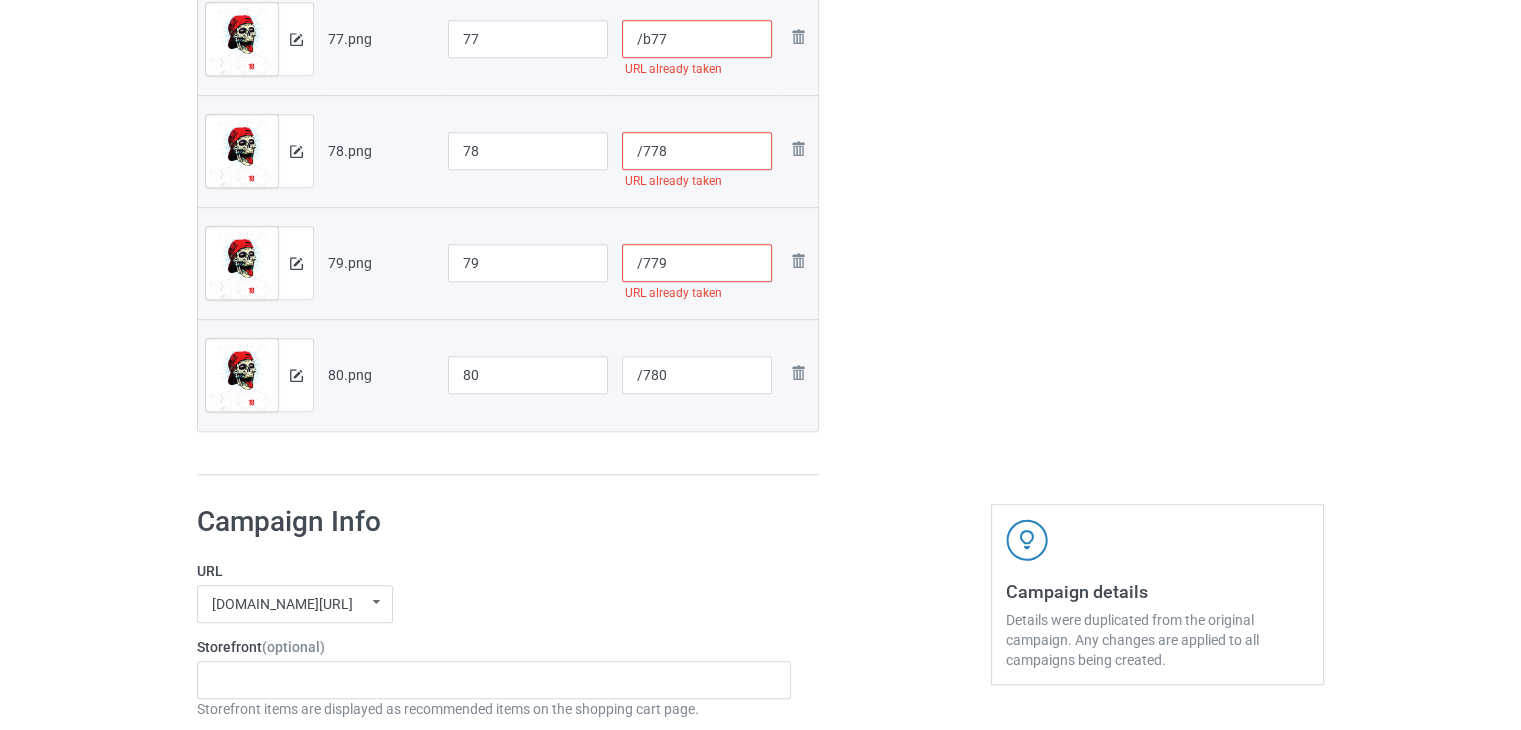 type on "/778" 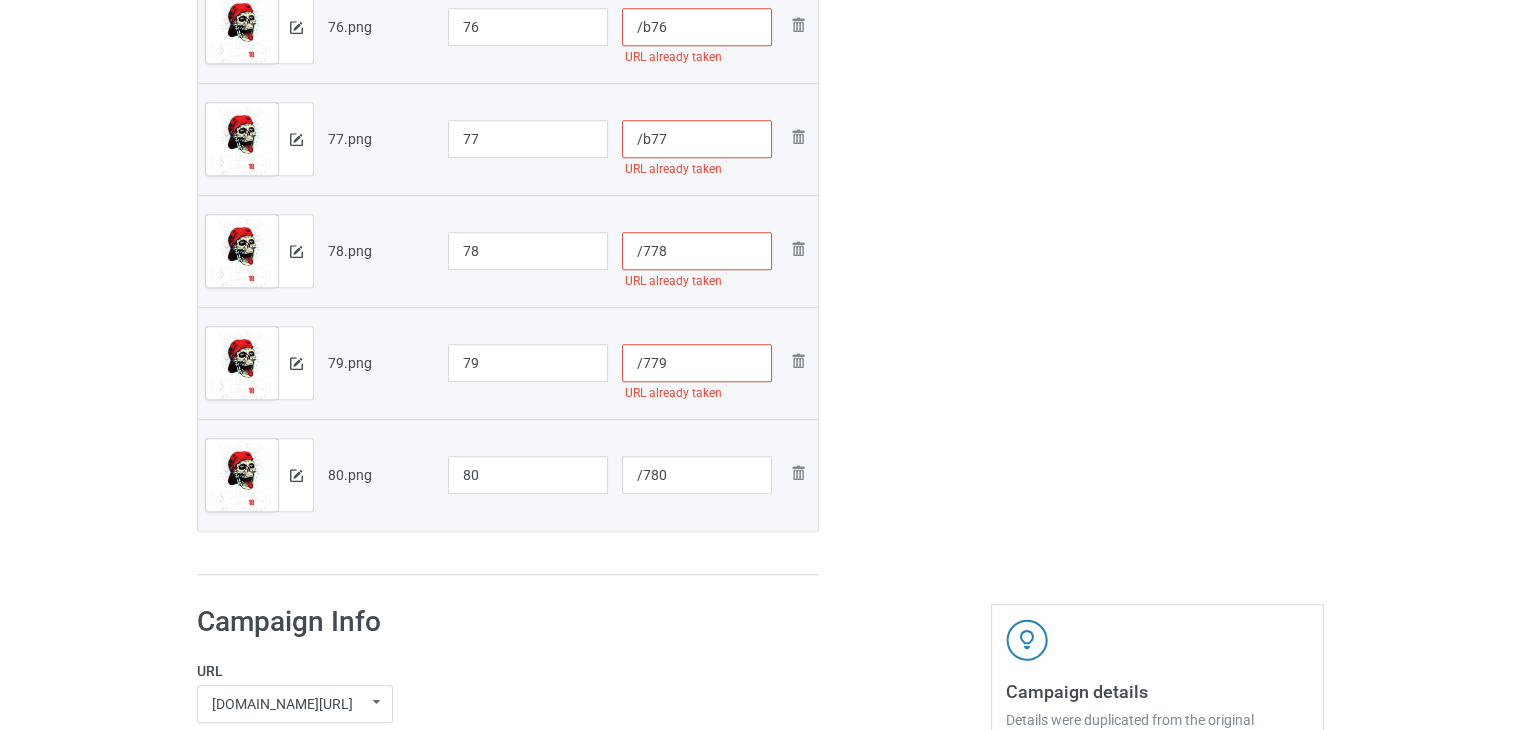 click at bounding box center [905, -155] 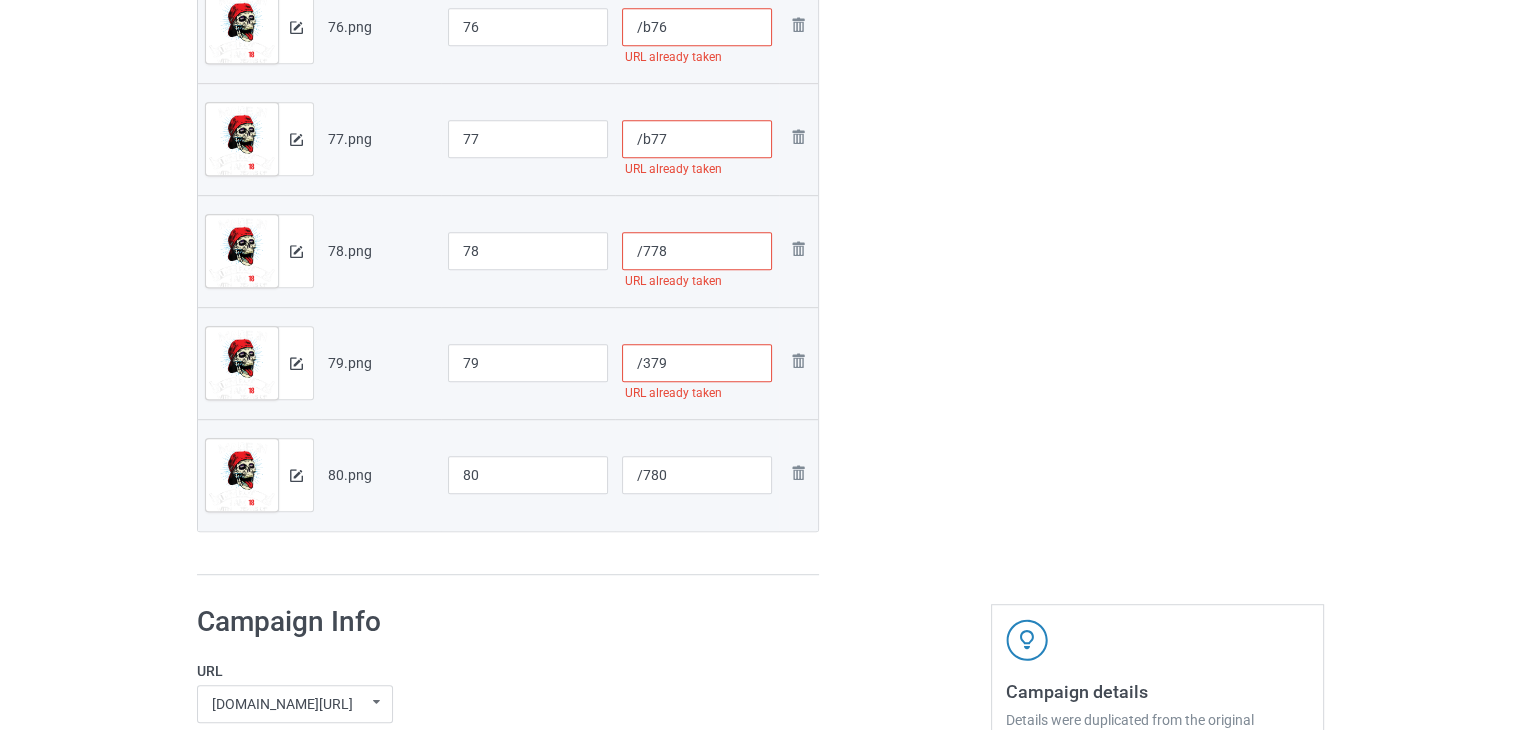 type on "/379" 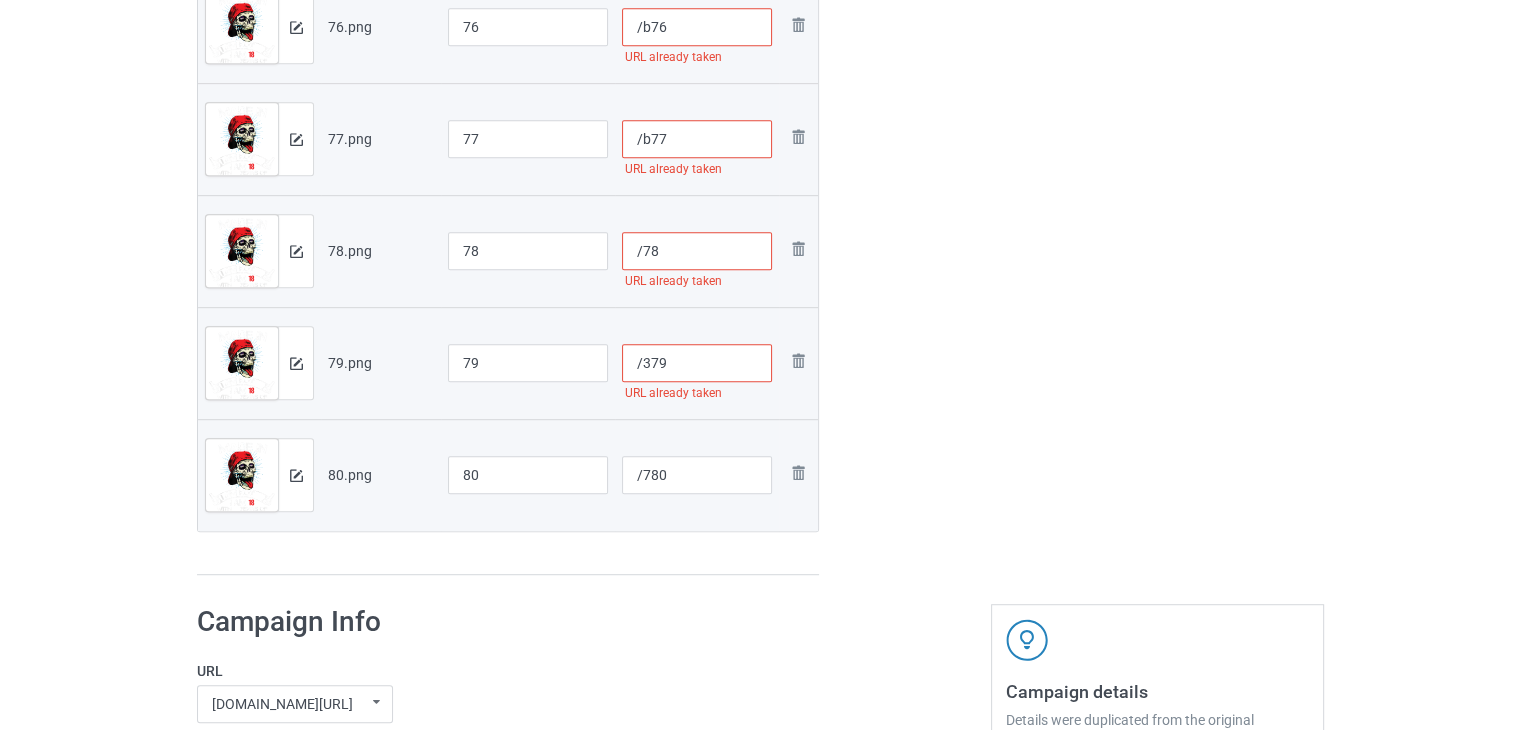 type on "/78" 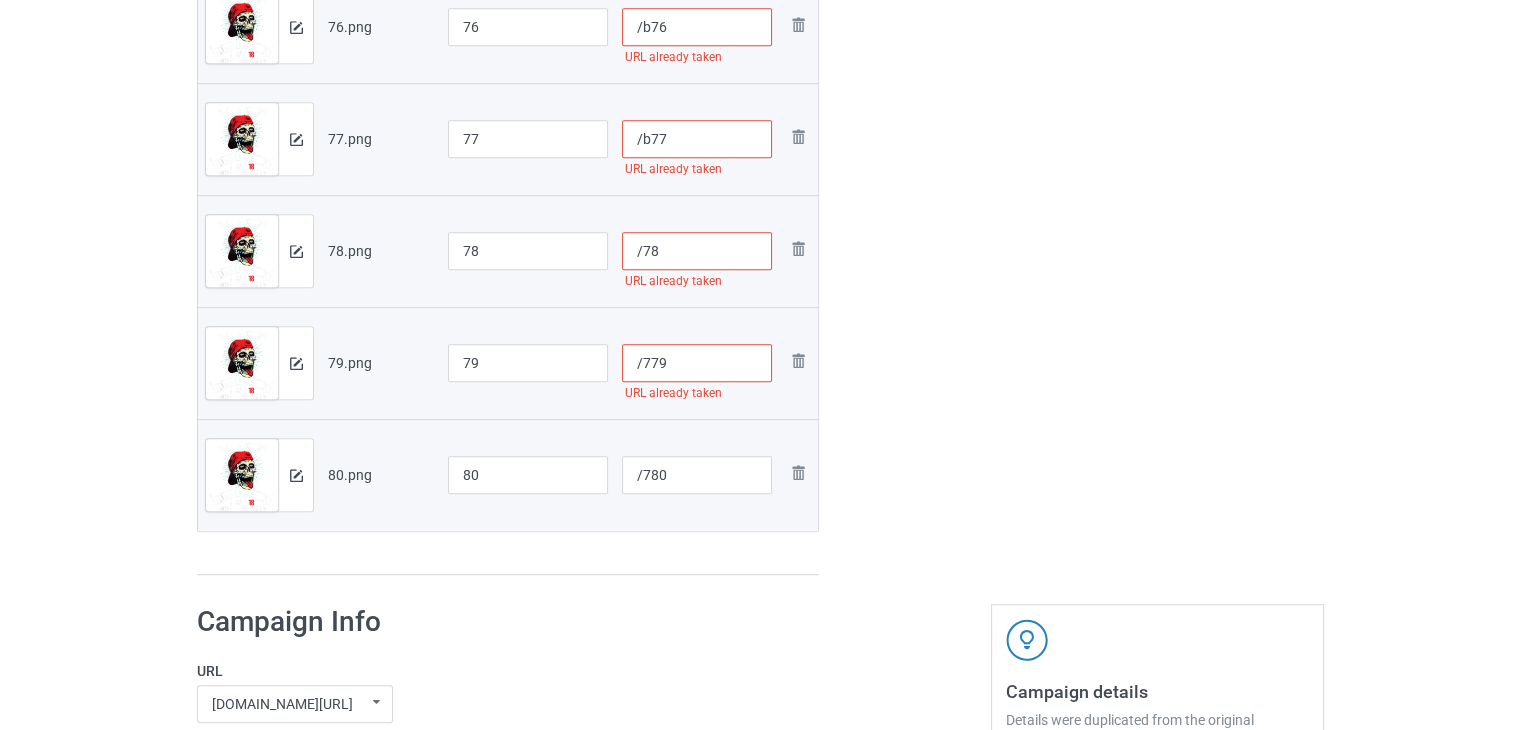 type on "/779" 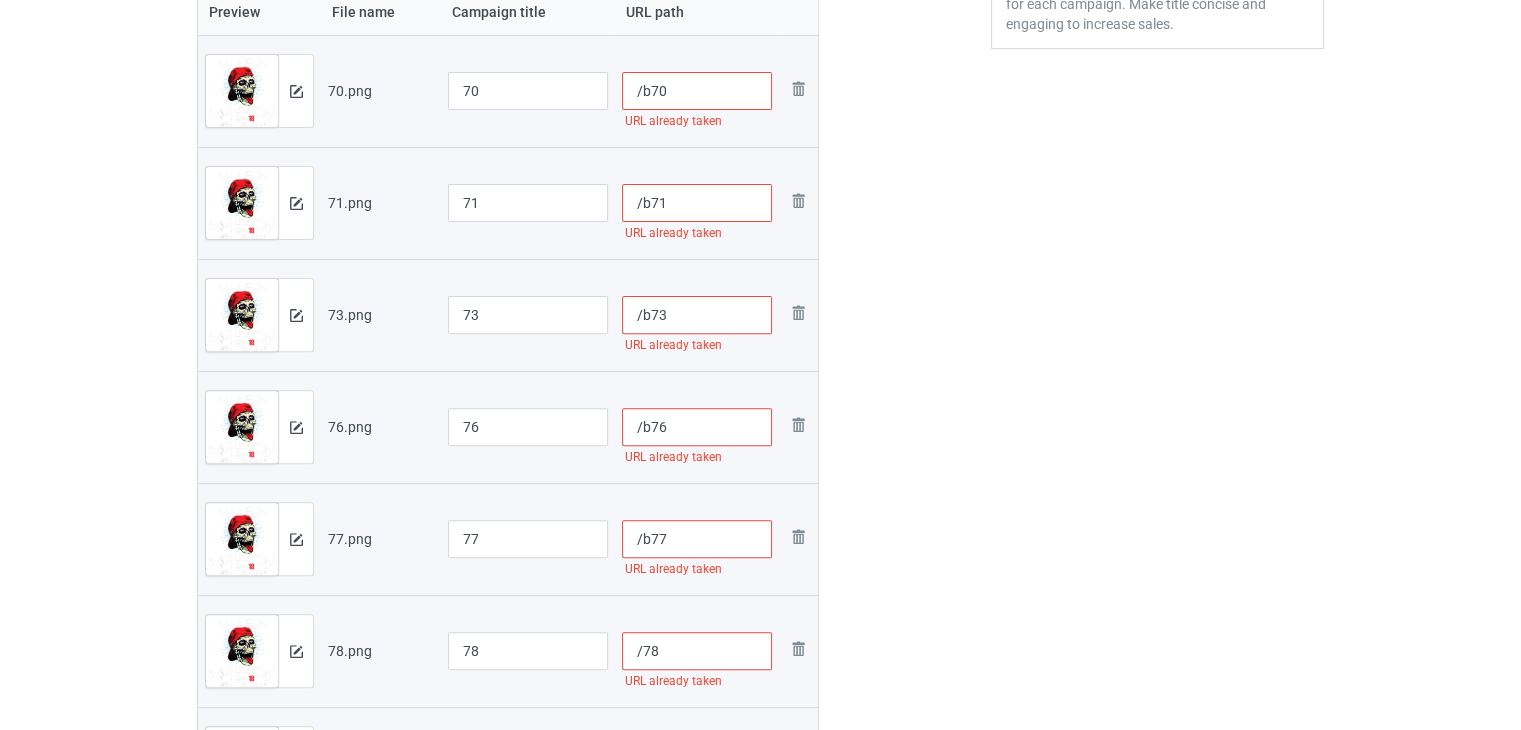 click on "/b70" at bounding box center [697, 91] 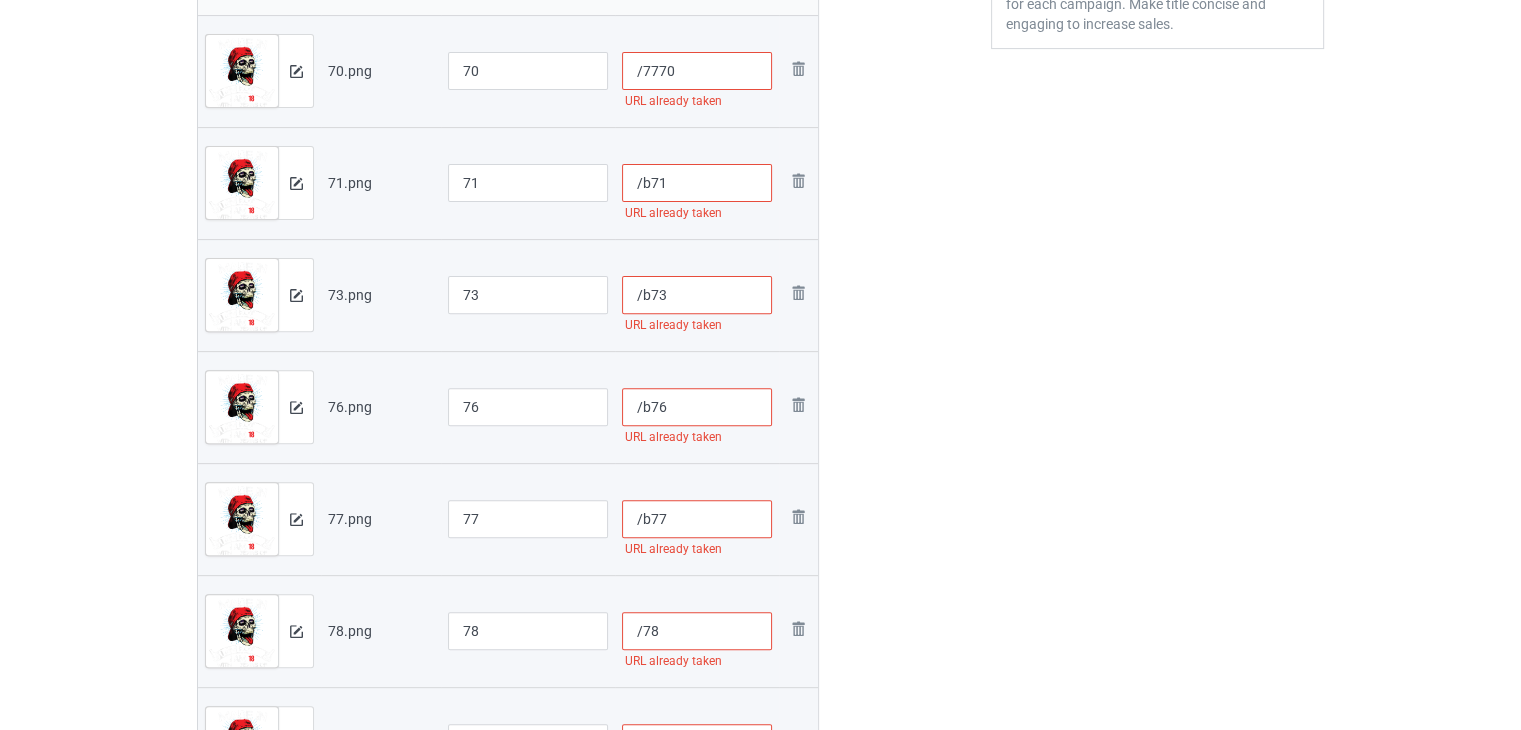 scroll, scrollTop: 620, scrollLeft: 0, axis: vertical 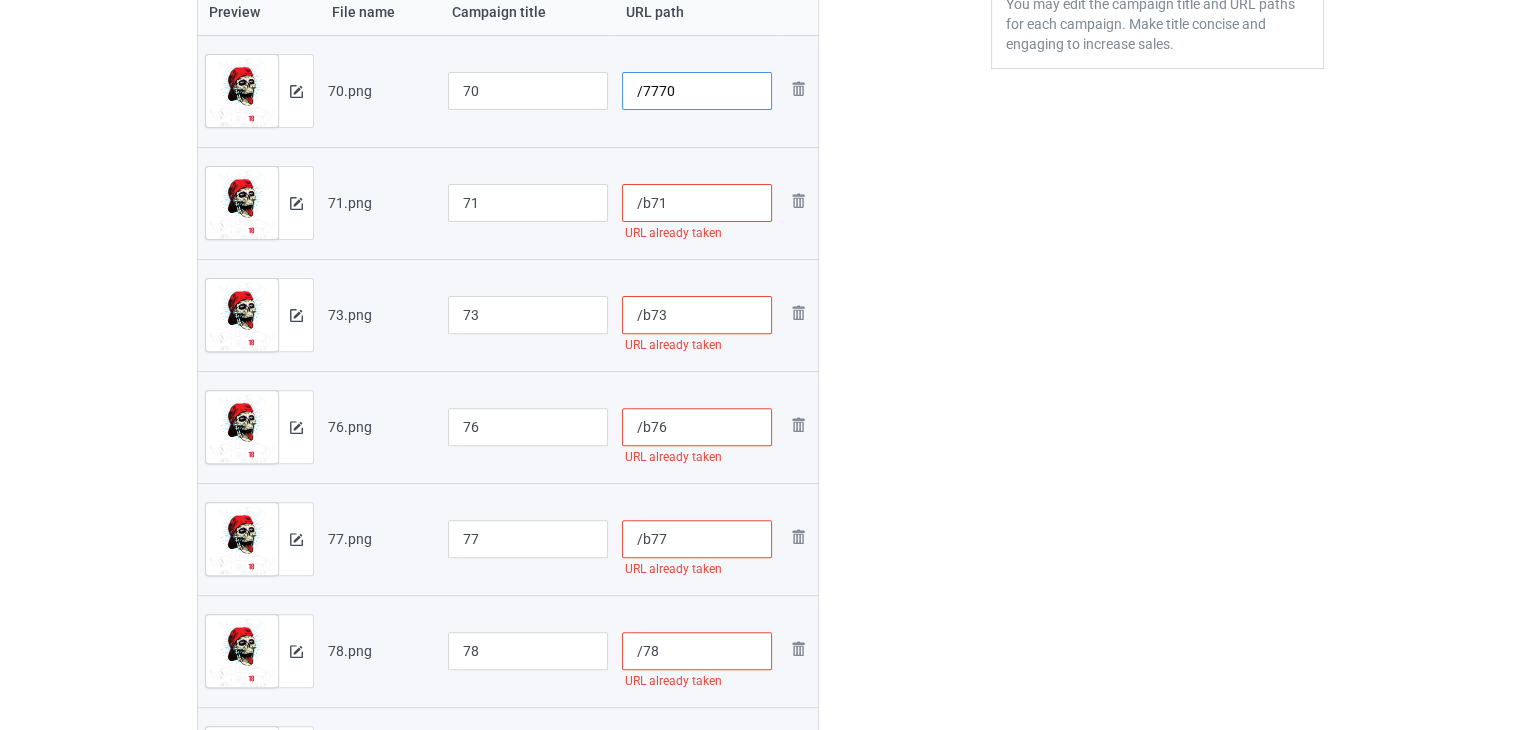 type on "/7770" 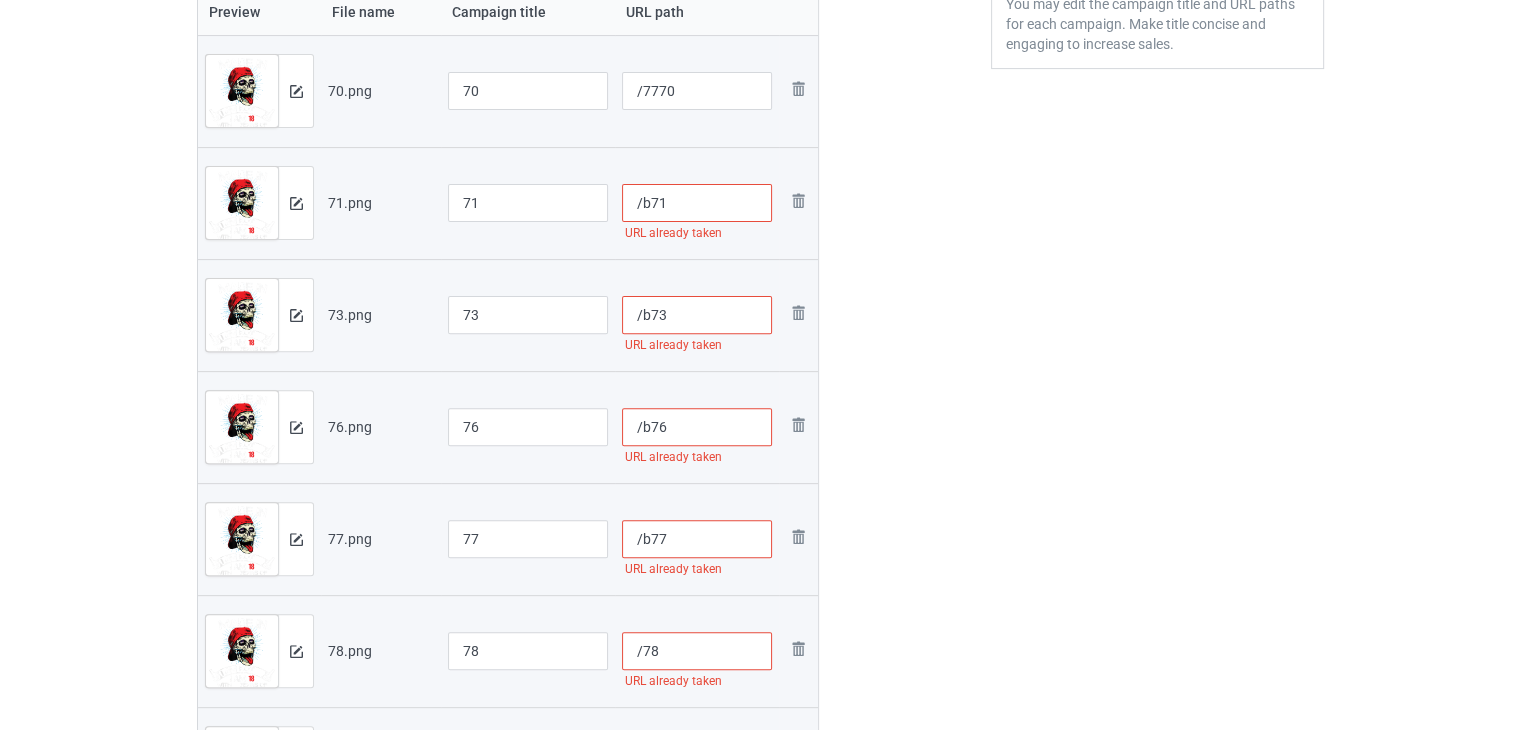 click on "/b71" at bounding box center (697, 203) 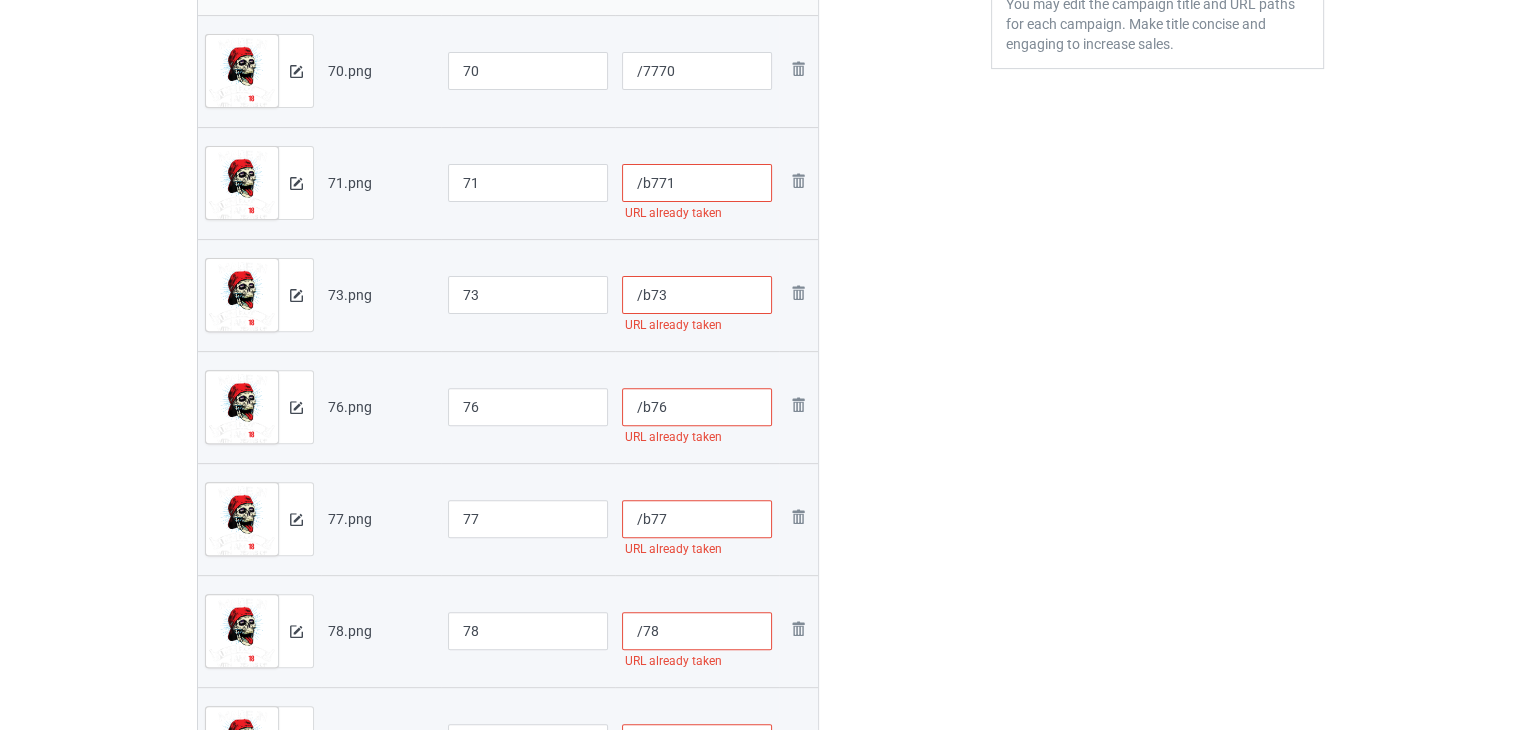 scroll, scrollTop: 600, scrollLeft: 0, axis: vertical 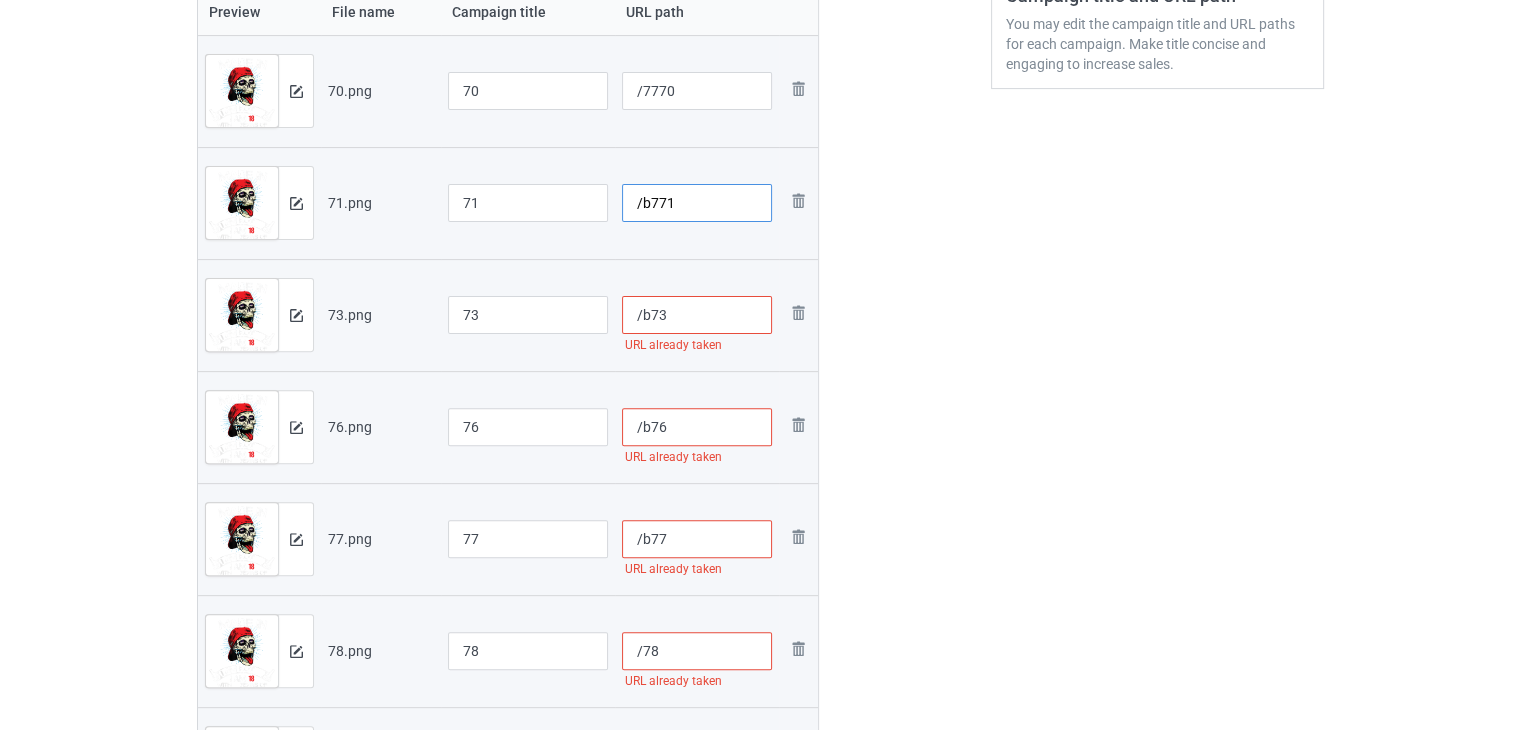 type on "/b771" 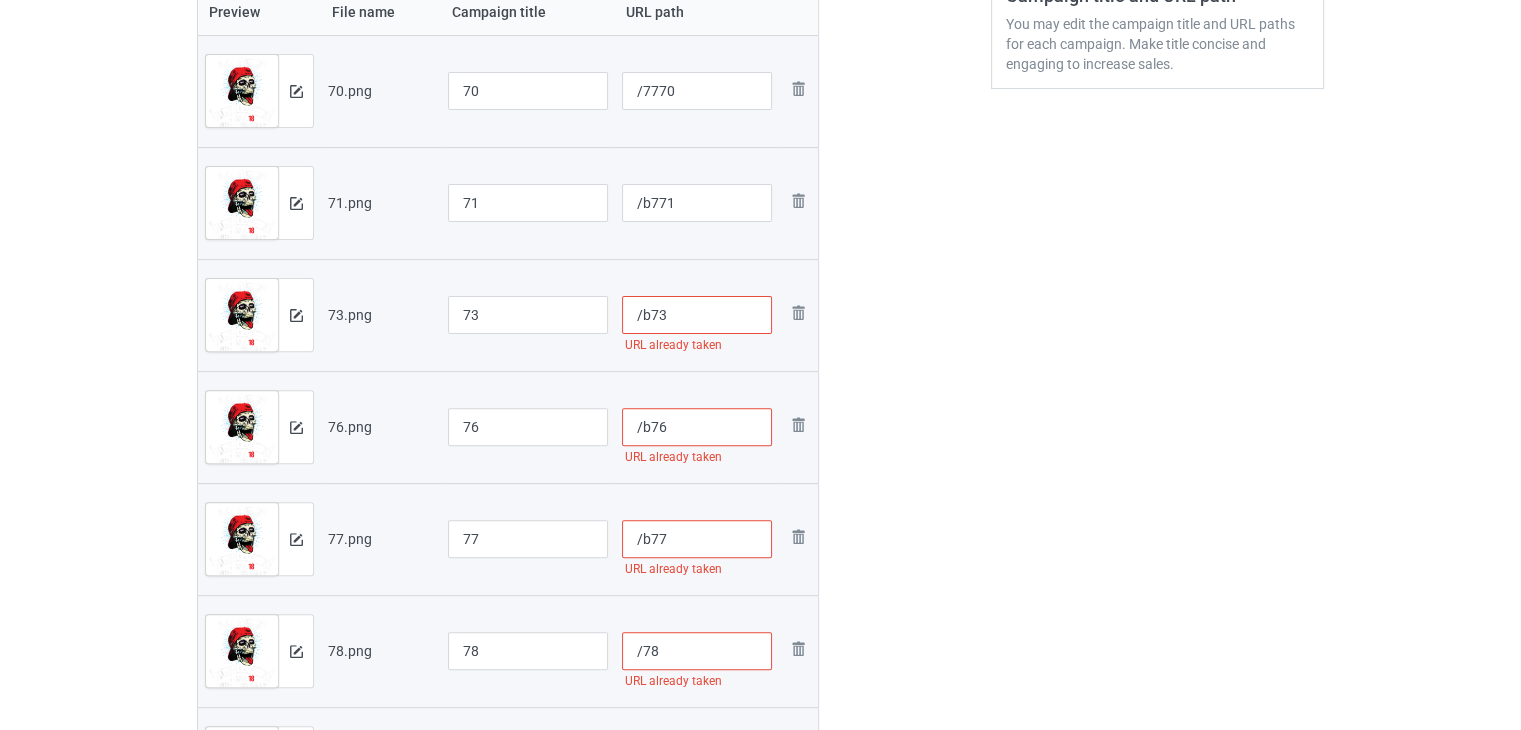 click on "/b73" at bounding box center [697, 315] 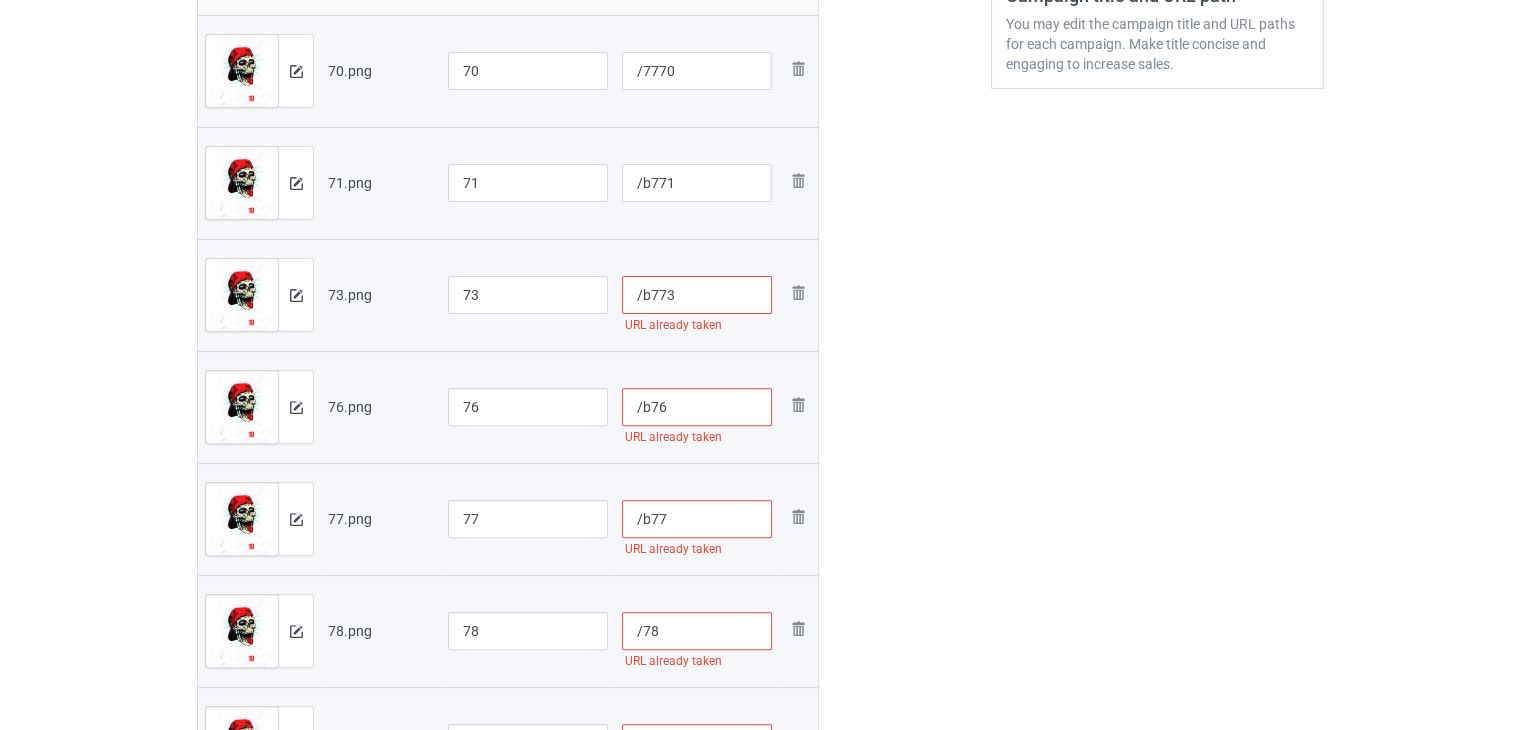 scroll, scrollTop: 580, scrollLeft: 0, axis: vertical 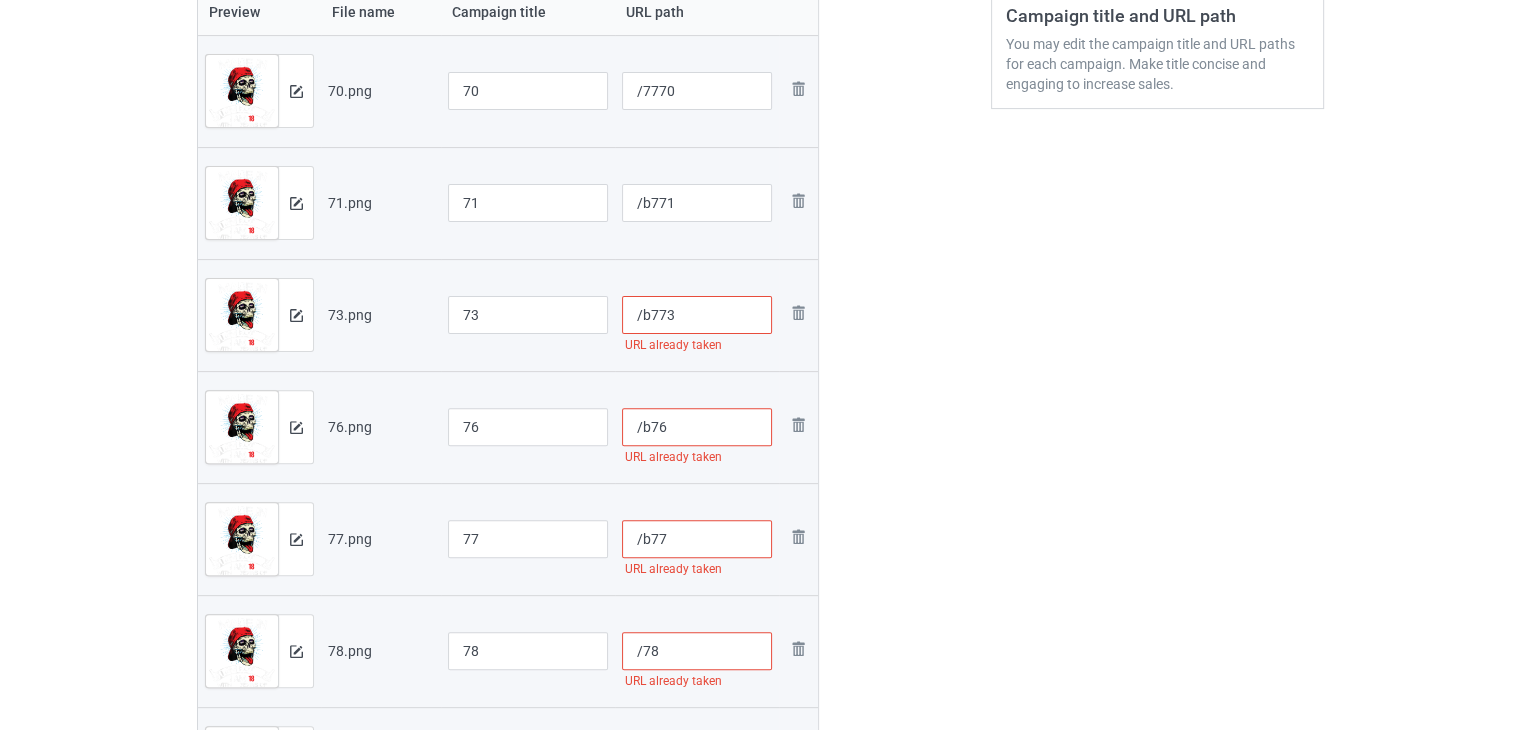 type on "/b773" 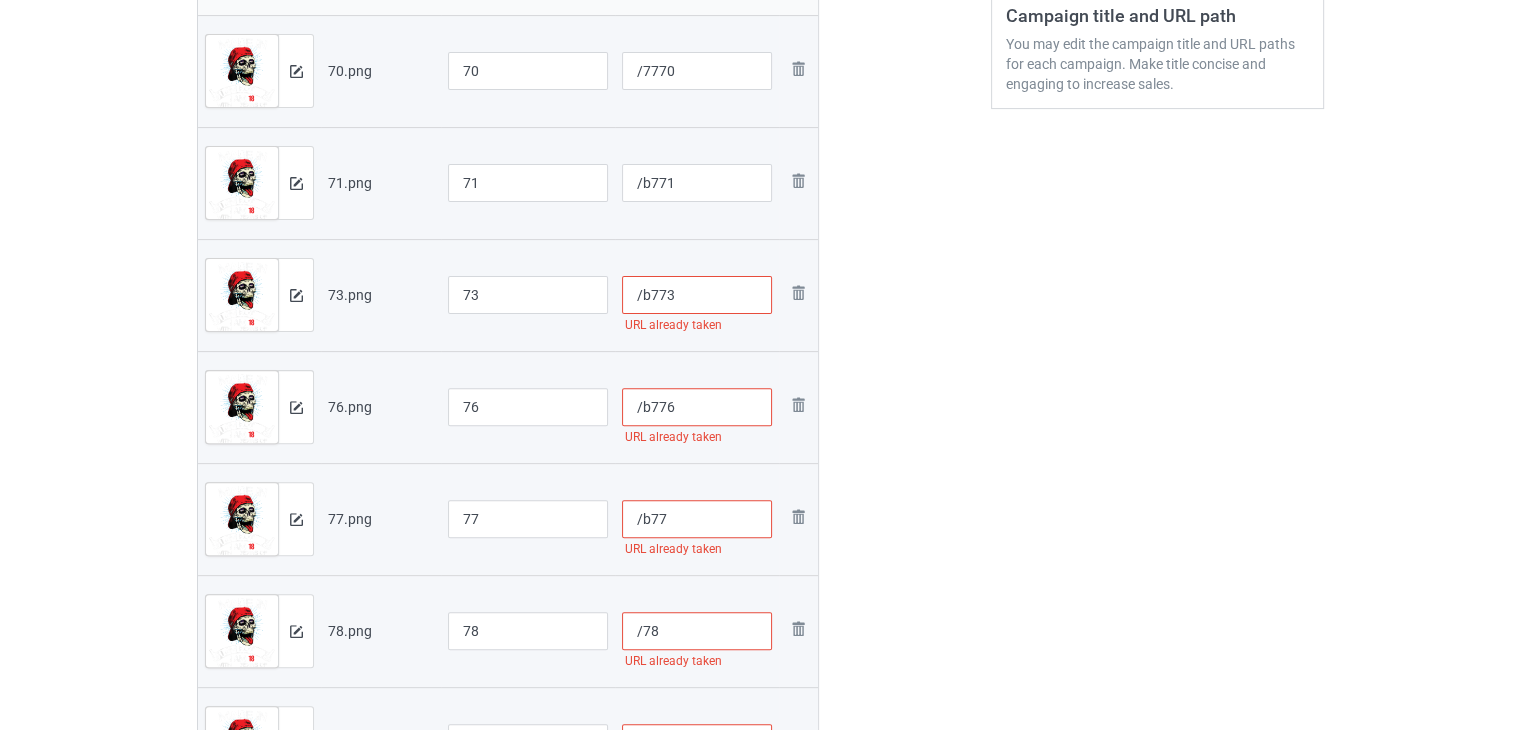 scroll, scrollTop: 560, scrollLeft: 0, axis: vertical 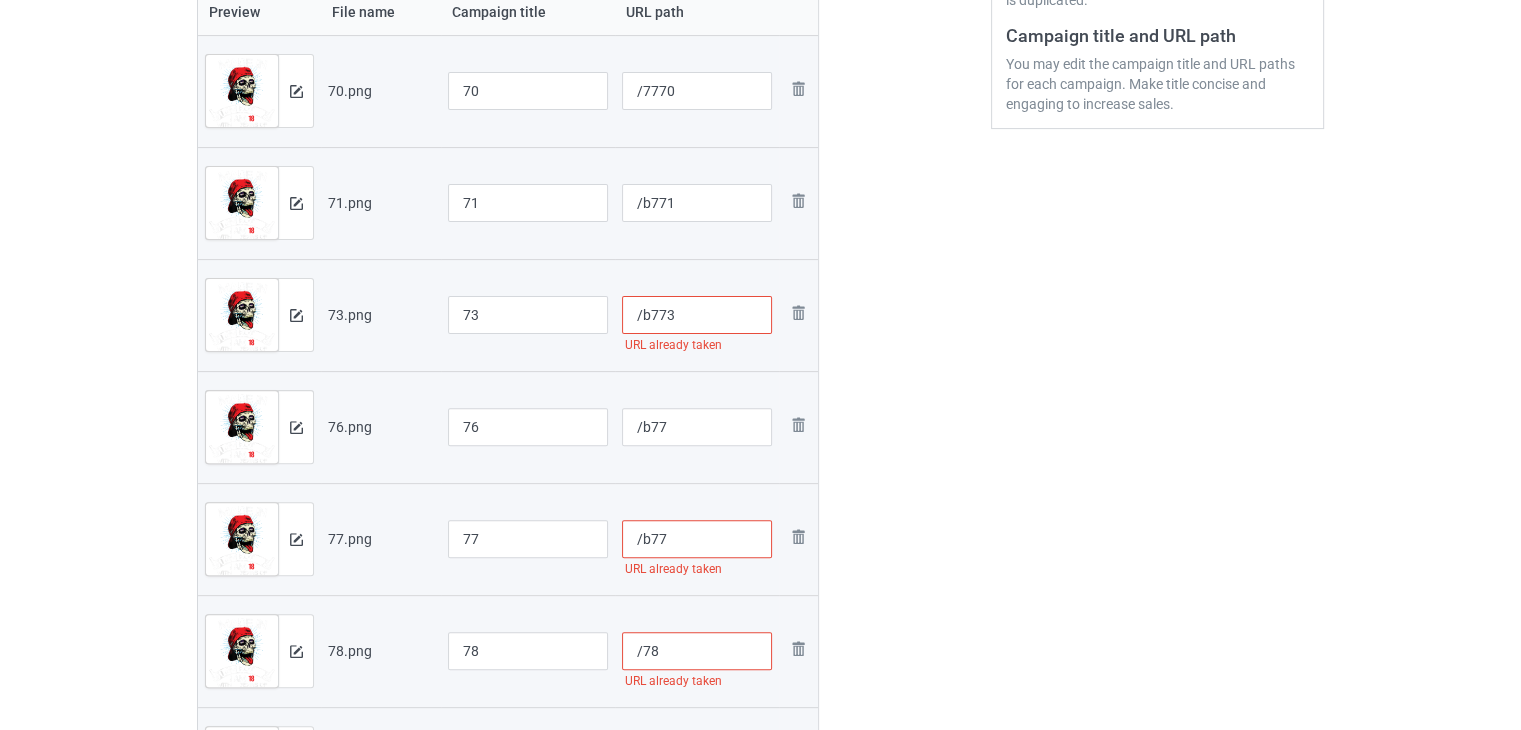 click on "/b773" at bounding box center [697, 315] 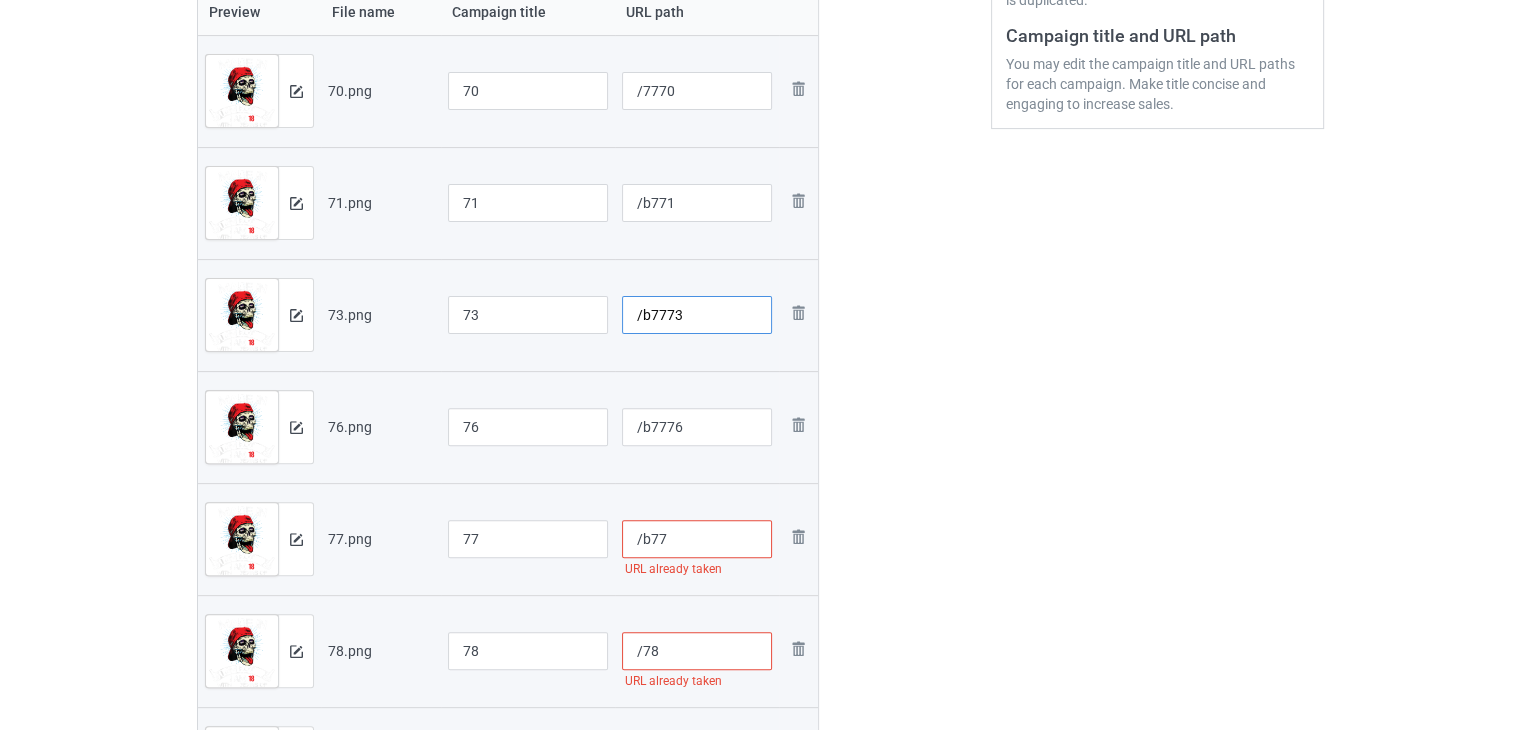 scroll, scrollTop: 760, scrollLeft: 0, axis: vertical 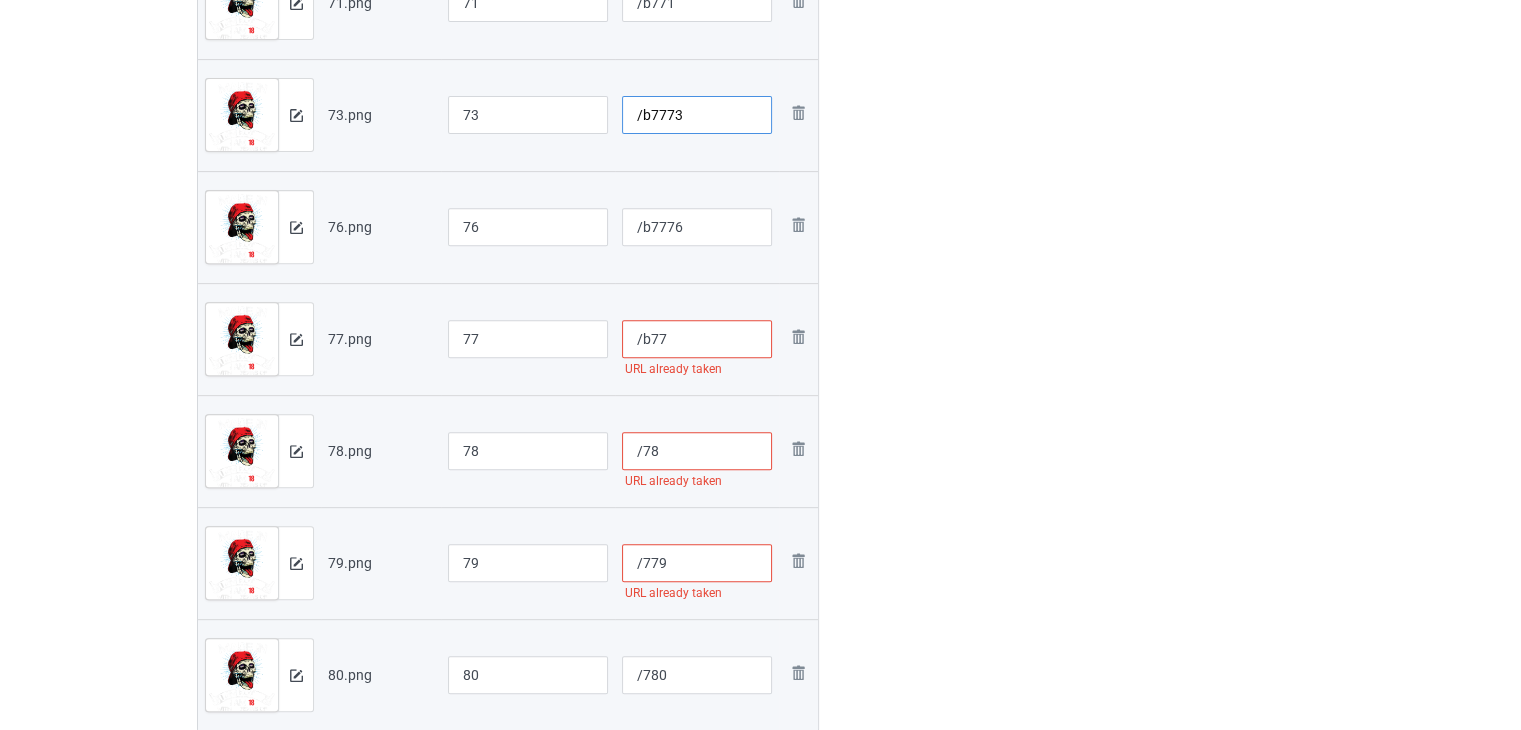 type on "/b7773" 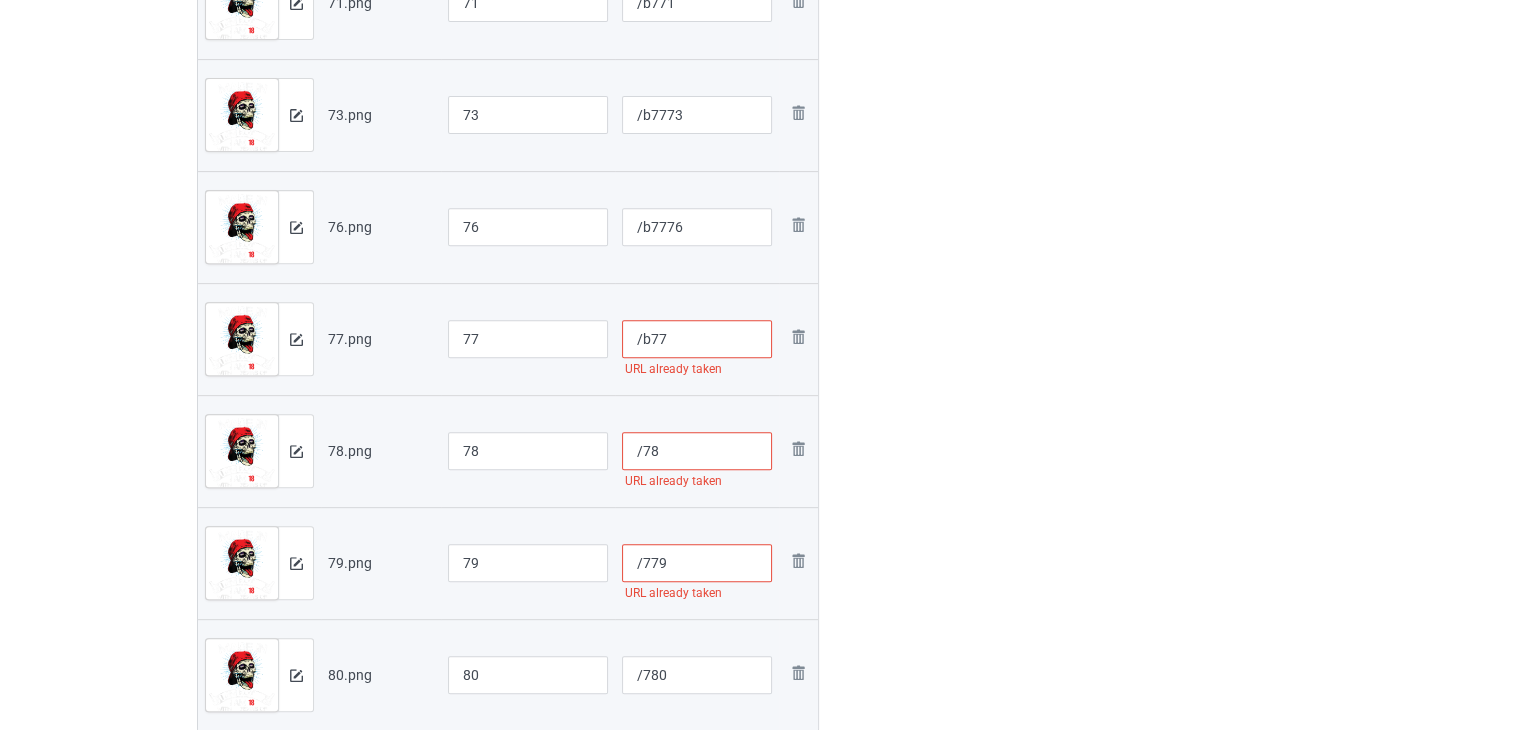 click on "/b77" at bounding box center (697, 339) 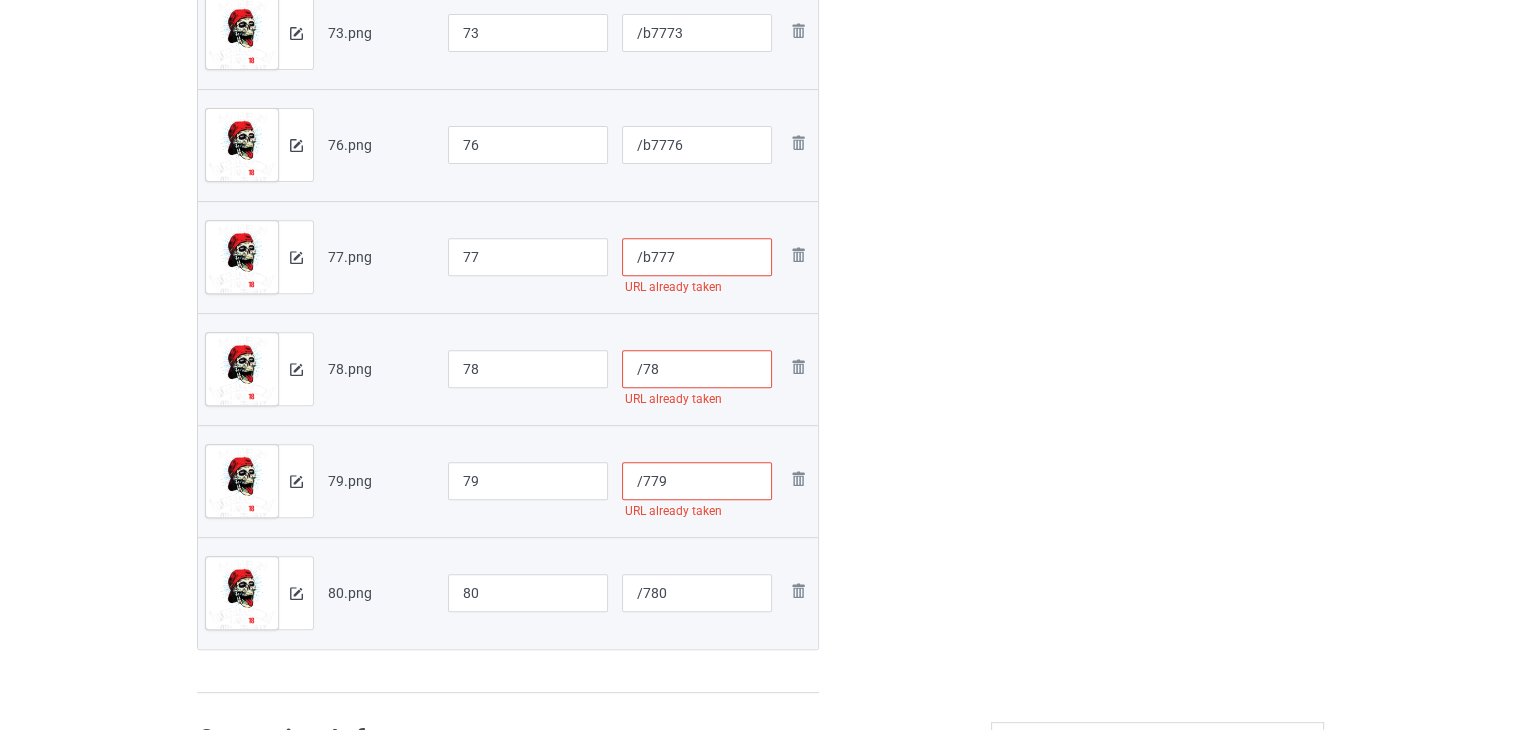 scroll, scrollTop: 677, scrollLeft: 0, axis: vertical 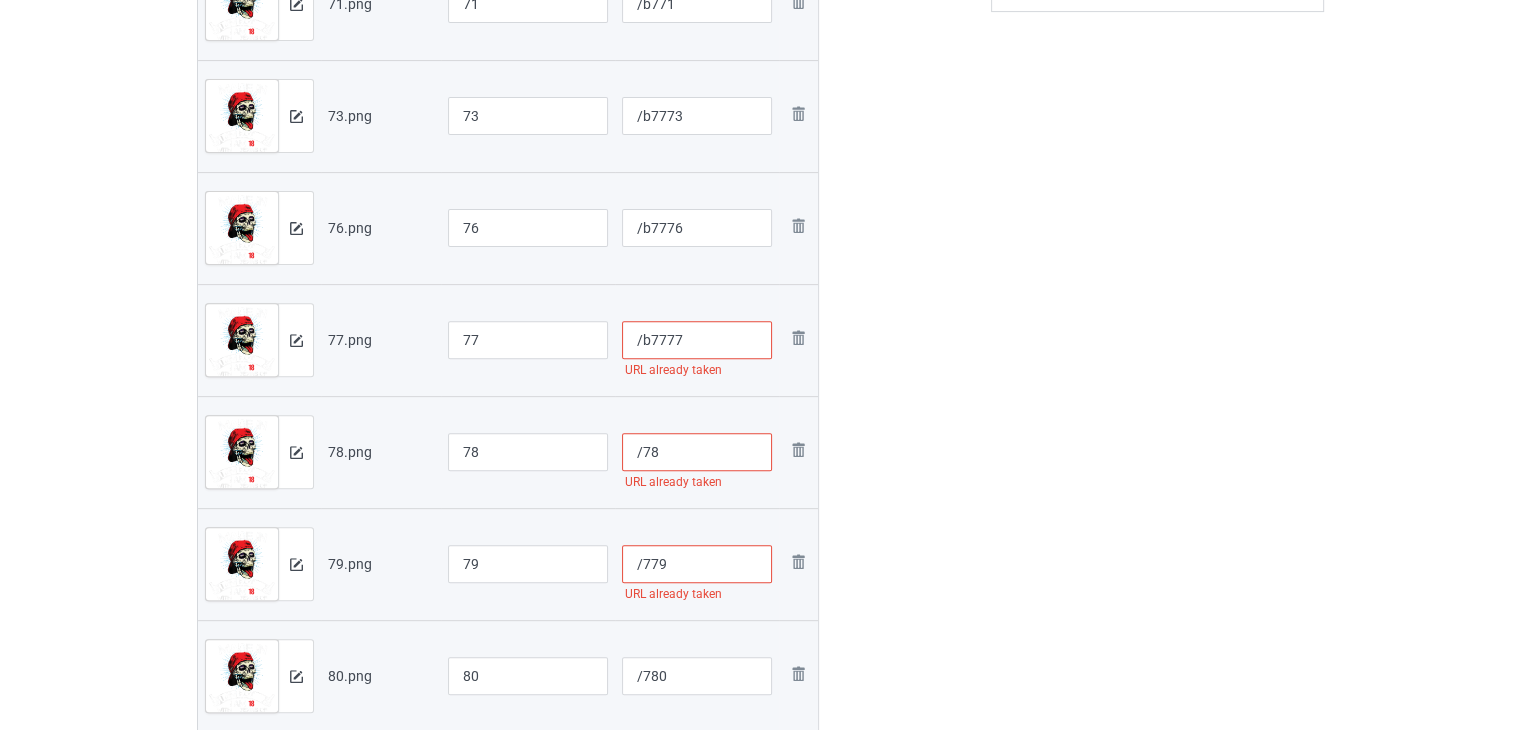 type on "/b7777" 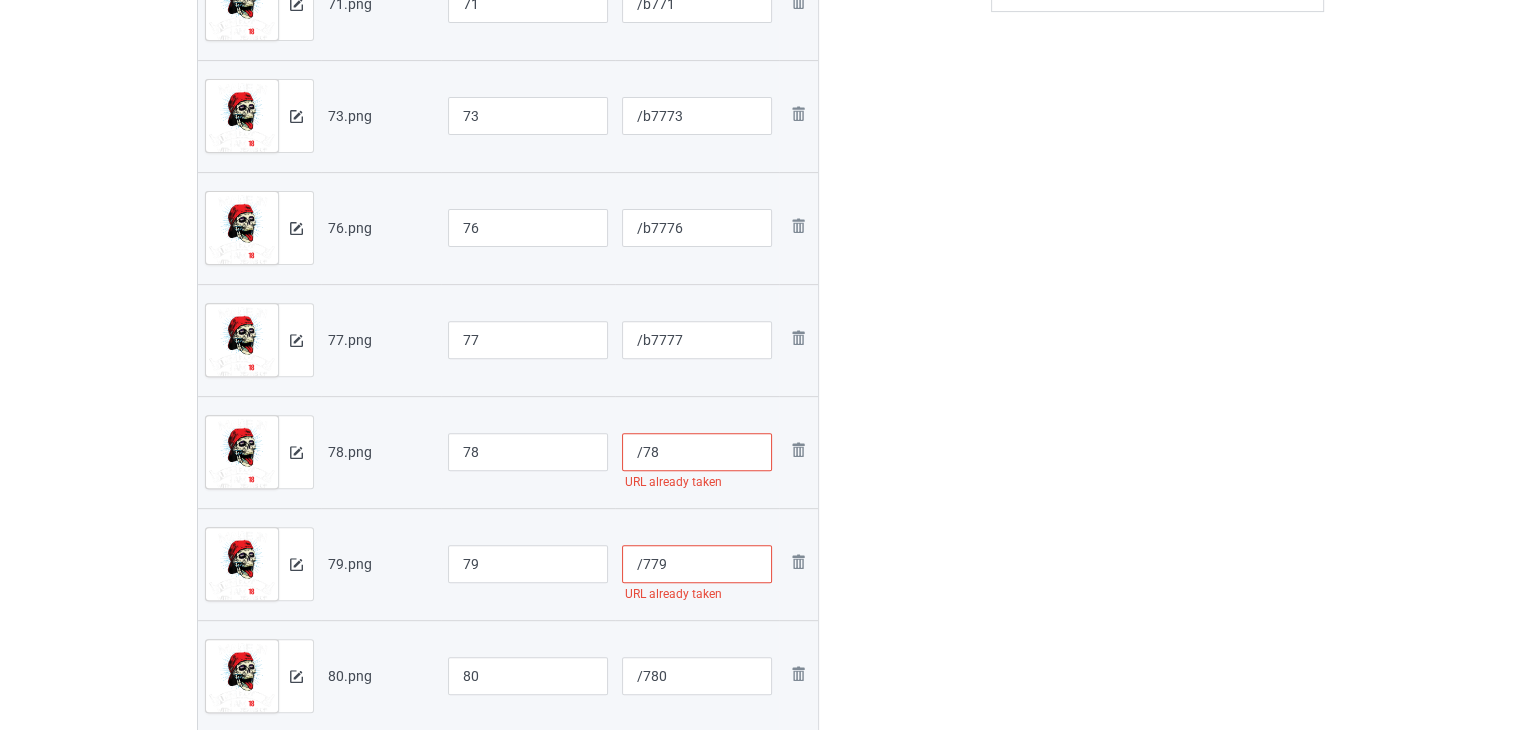 click on "/78" at bounding box center (697, 452) 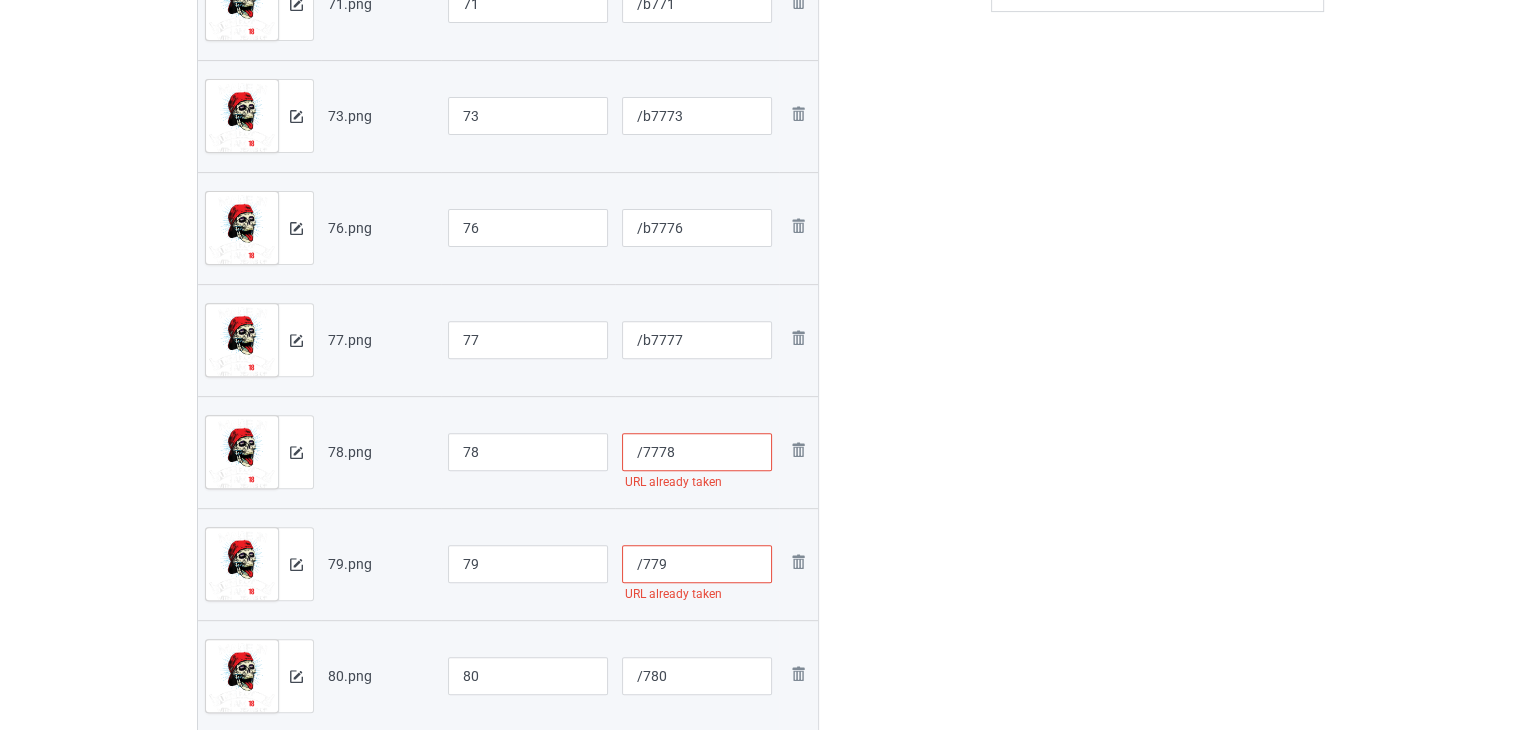 type on "/7778" 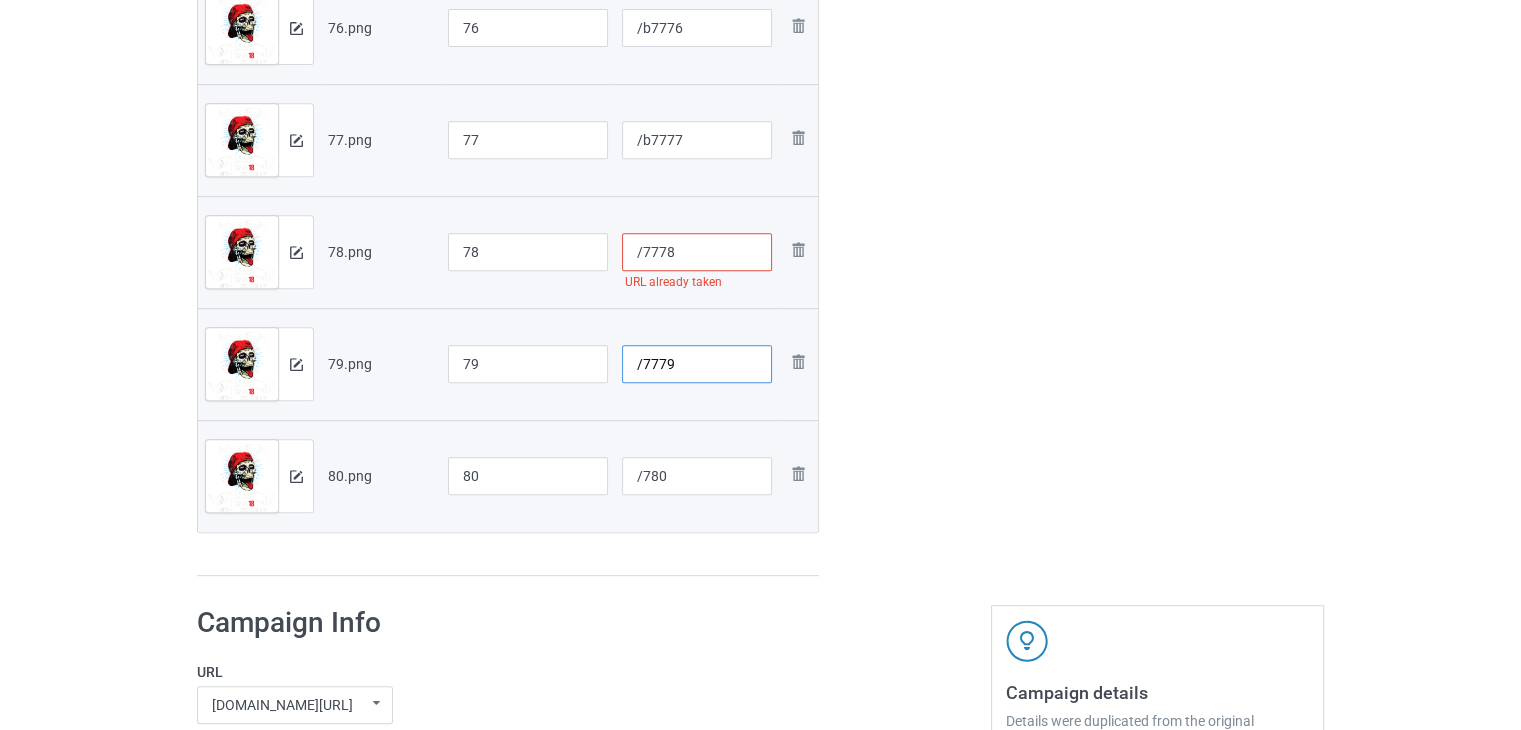 type on "/7779" 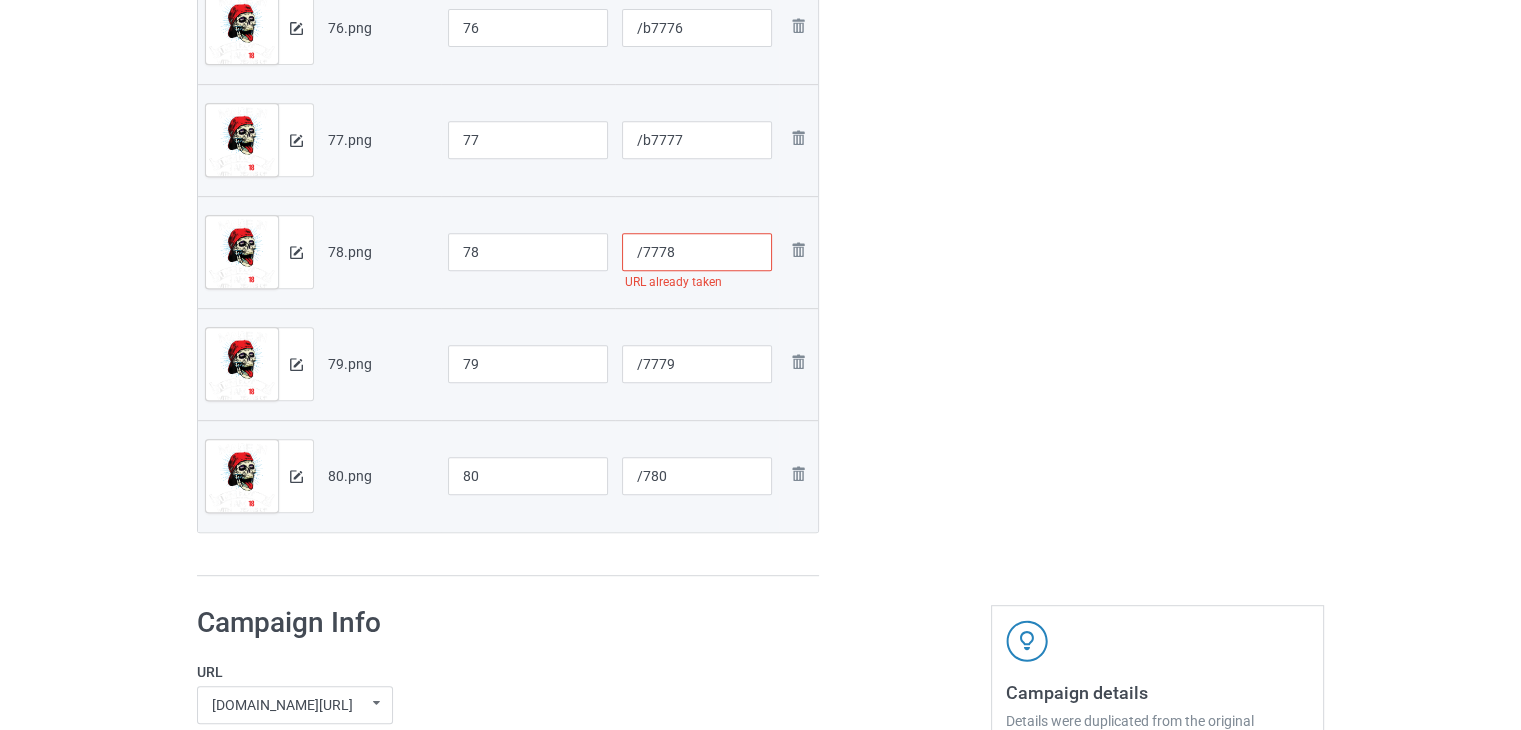 click on "/7778" at bounding box center [697, 252] 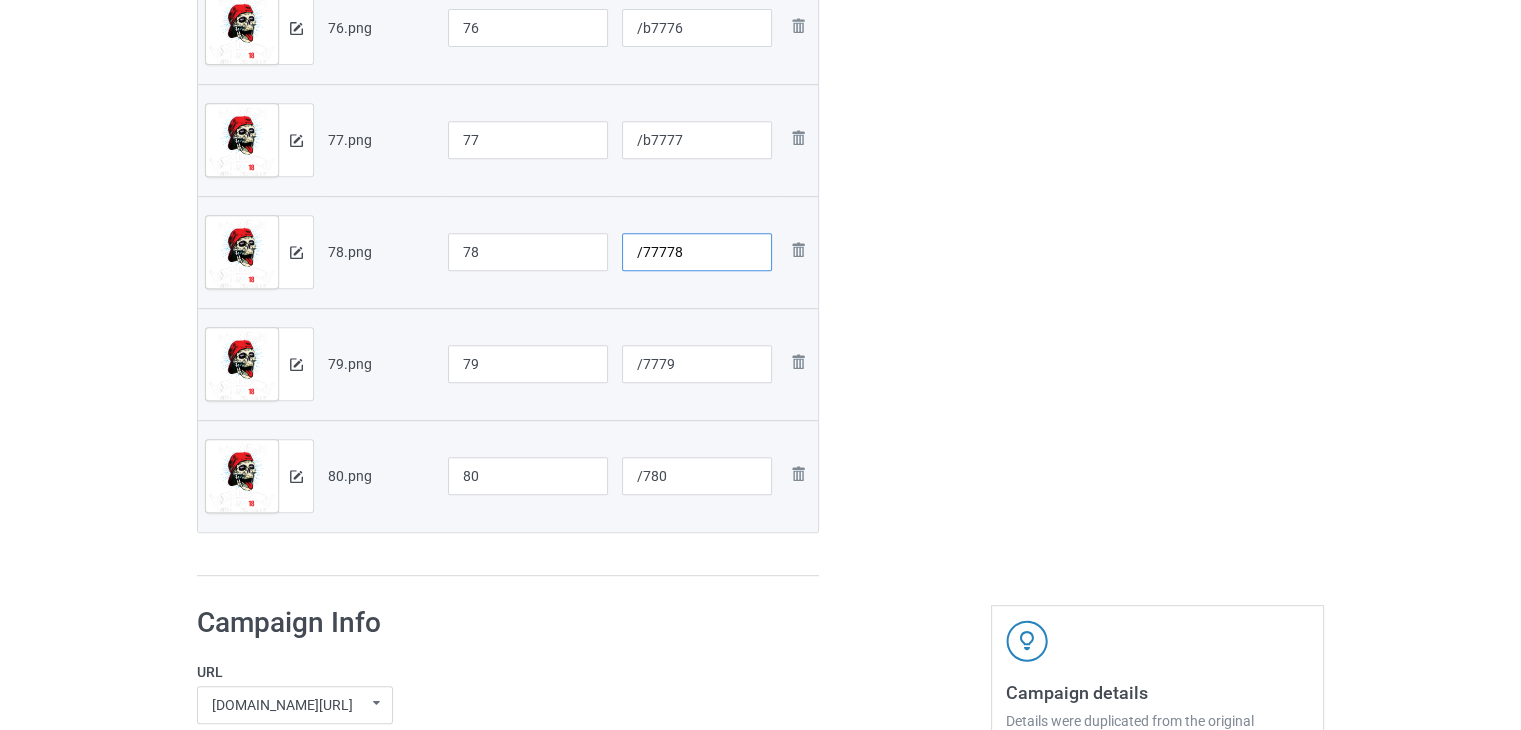 type on "/77778" 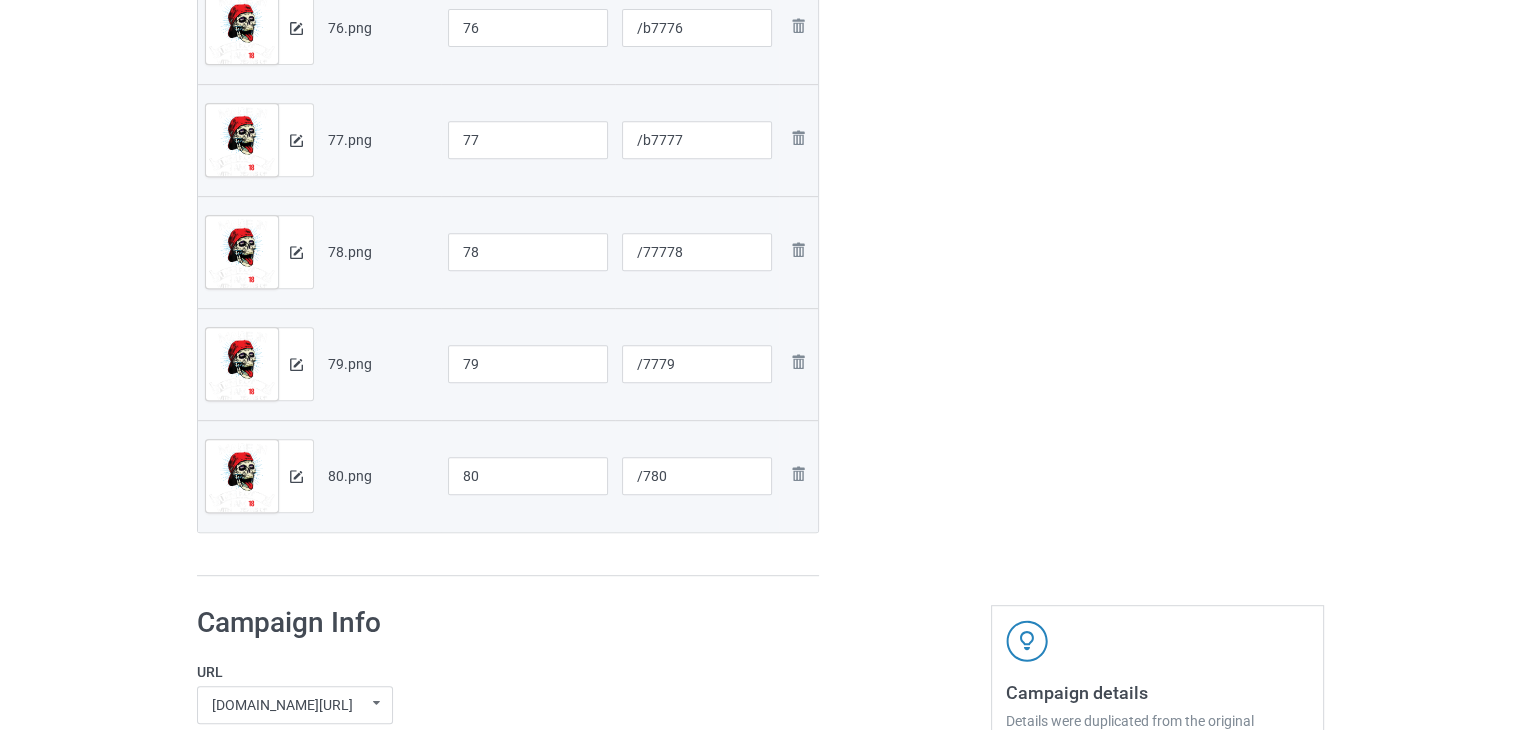 click at bounding box center [905, -73] 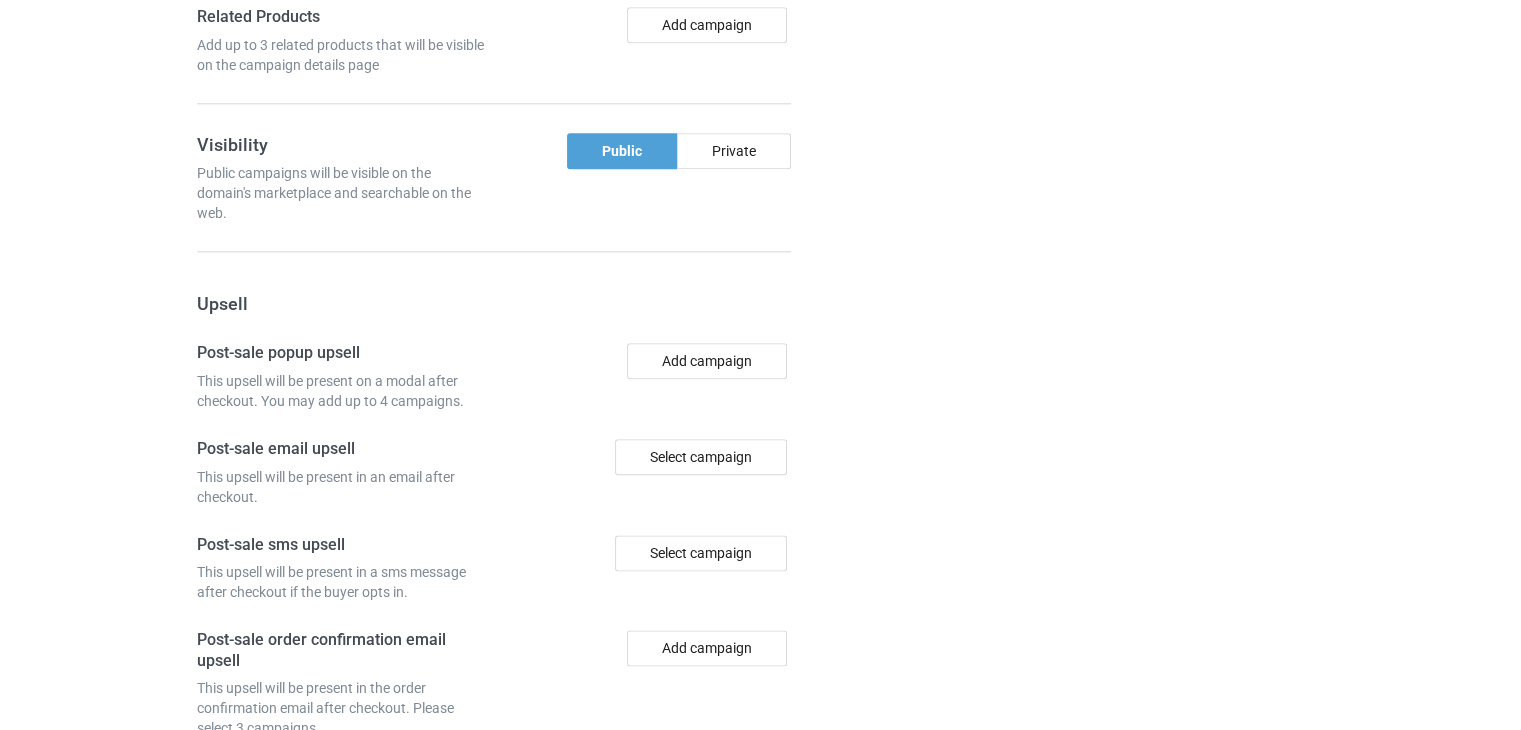 scroll, scrollTop: 2596, scrollLeft: 0, axis: vertical 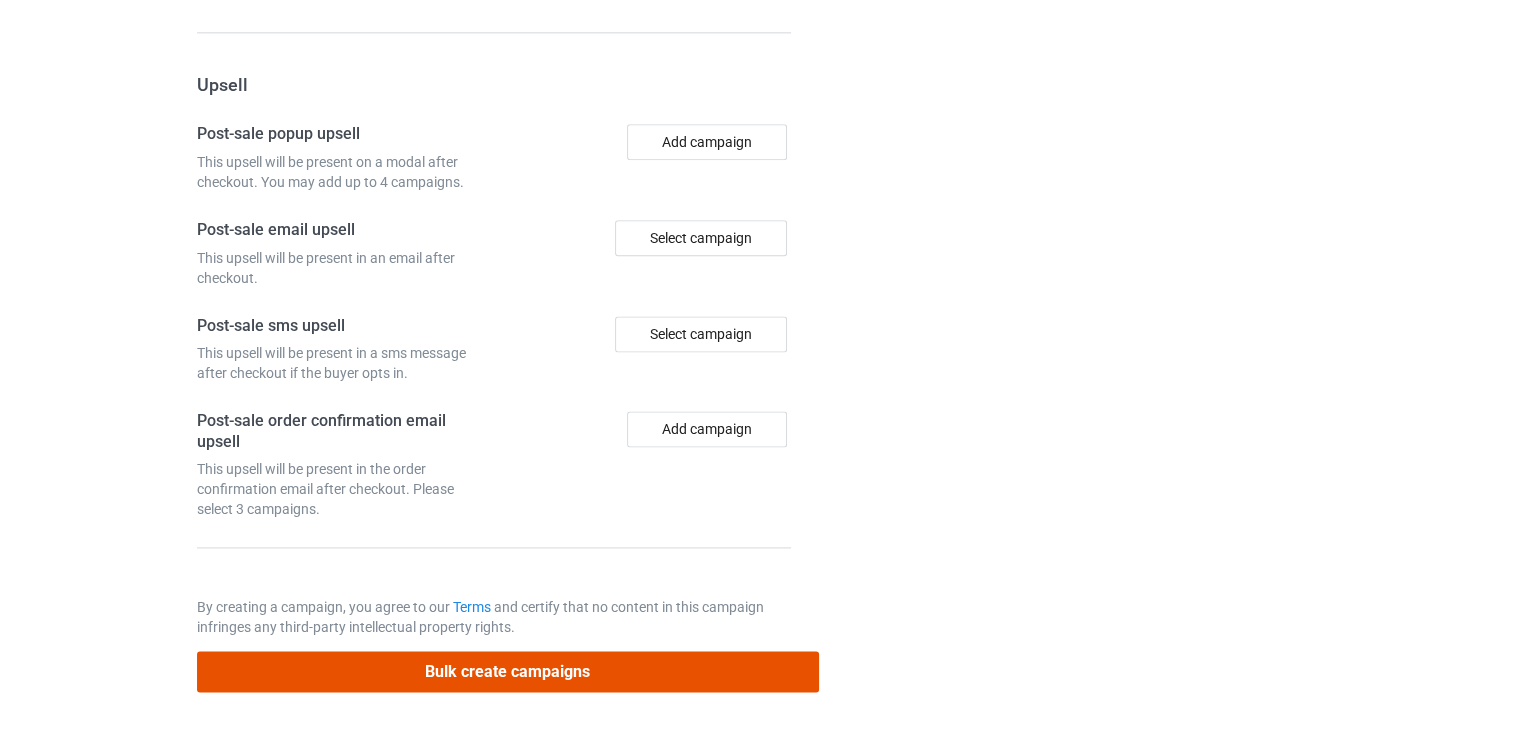 click on "Bulk create campaigns" at bounding box center [508, 671] 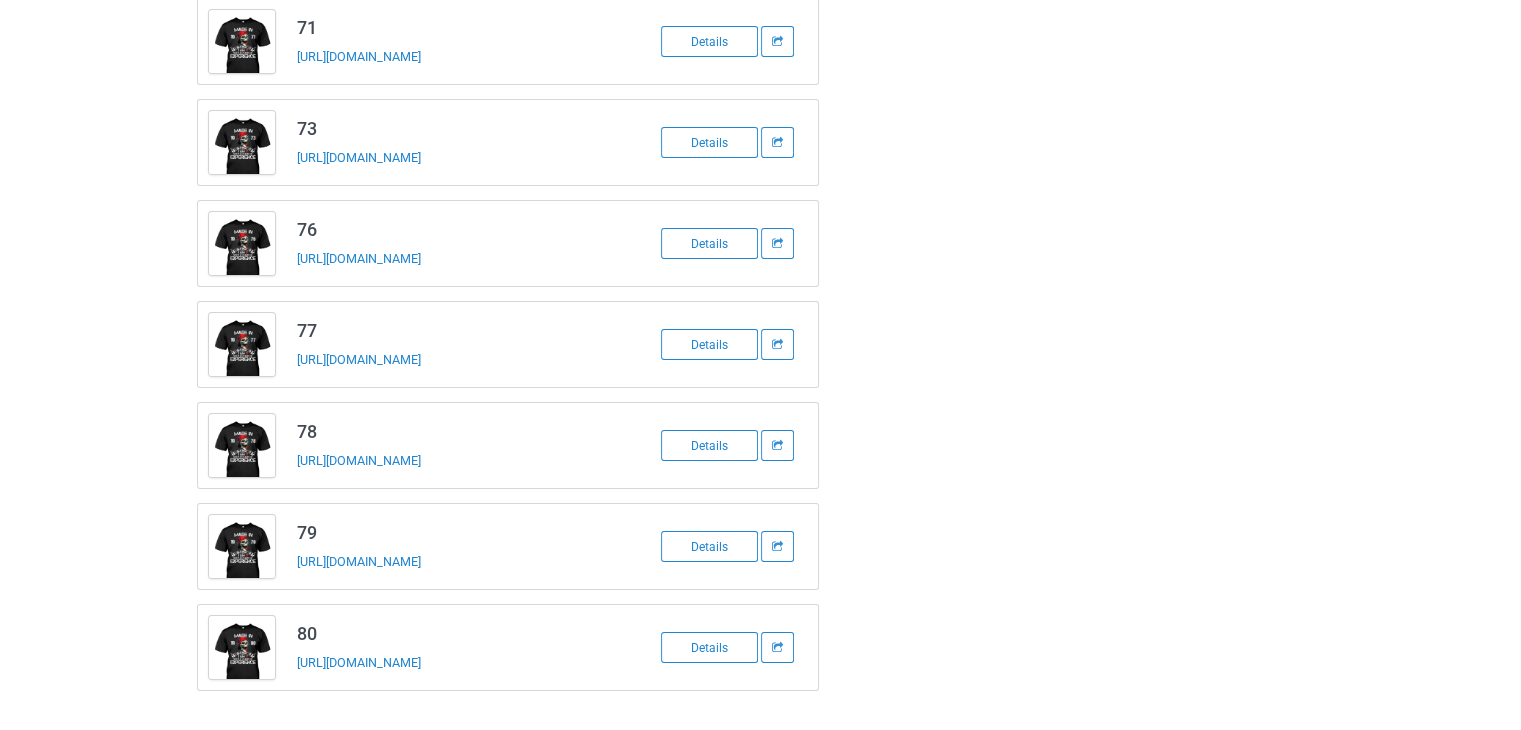 scroll, scrollTop: 57, scrollLeft: 0, axis: vertical 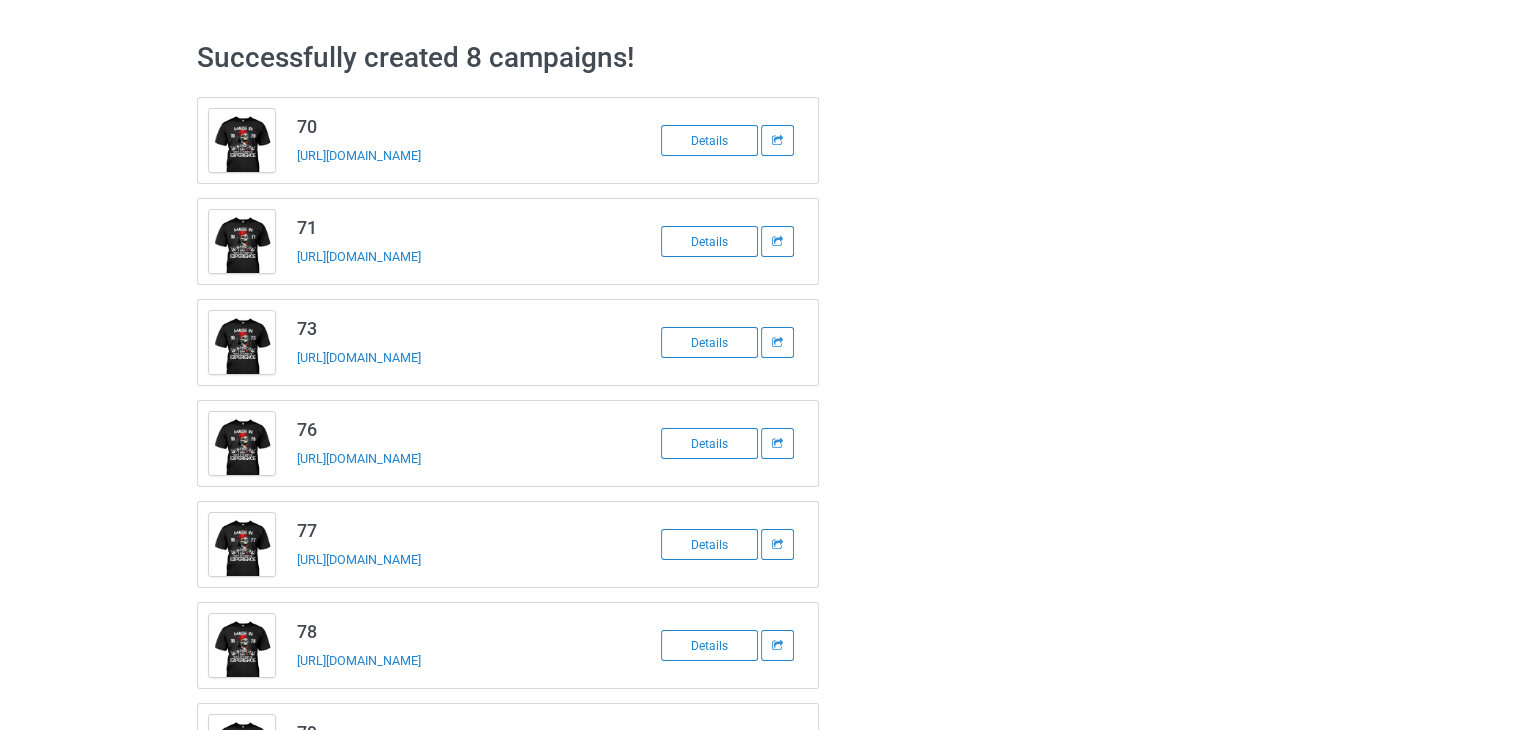 drag, startPoint x: 482, startPoint y: 155, endPoint x: 291, endPoint y: 152, distance: 191.02356 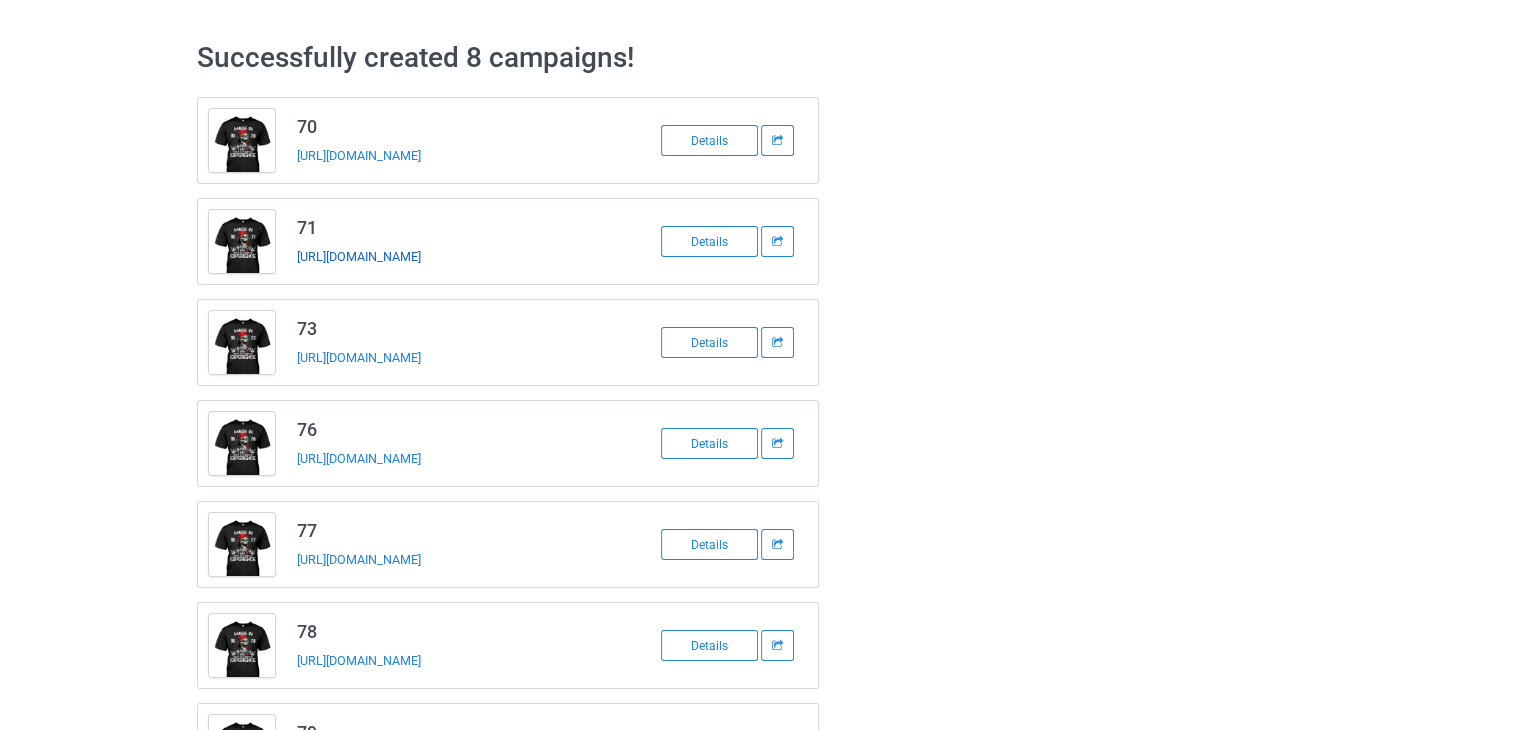 drag, startPoint x: 481, startPoint y: 253, endPoint x: 296, endPoint y: 251, distance: 185.0108 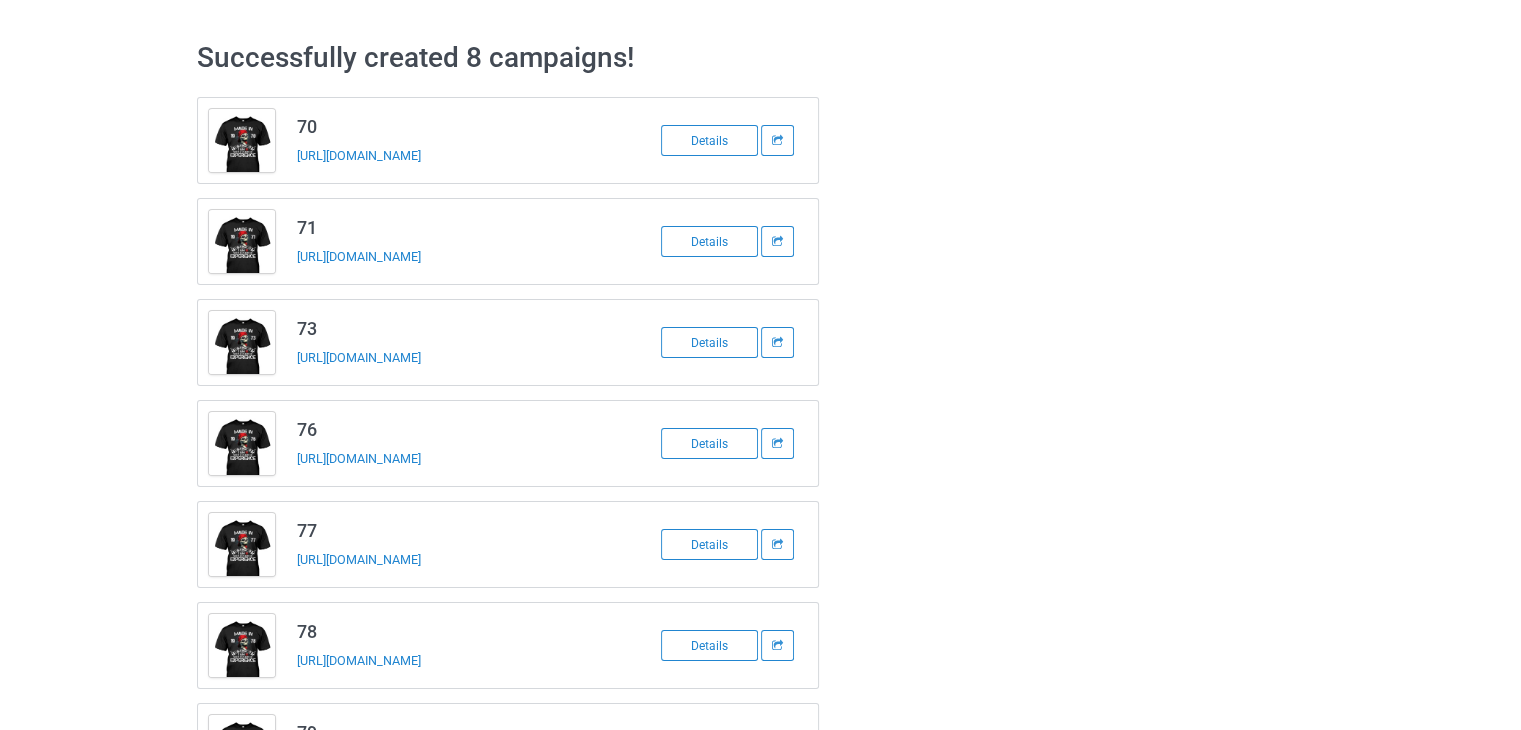 copy on "[URL][DOMAIN_NAME]" 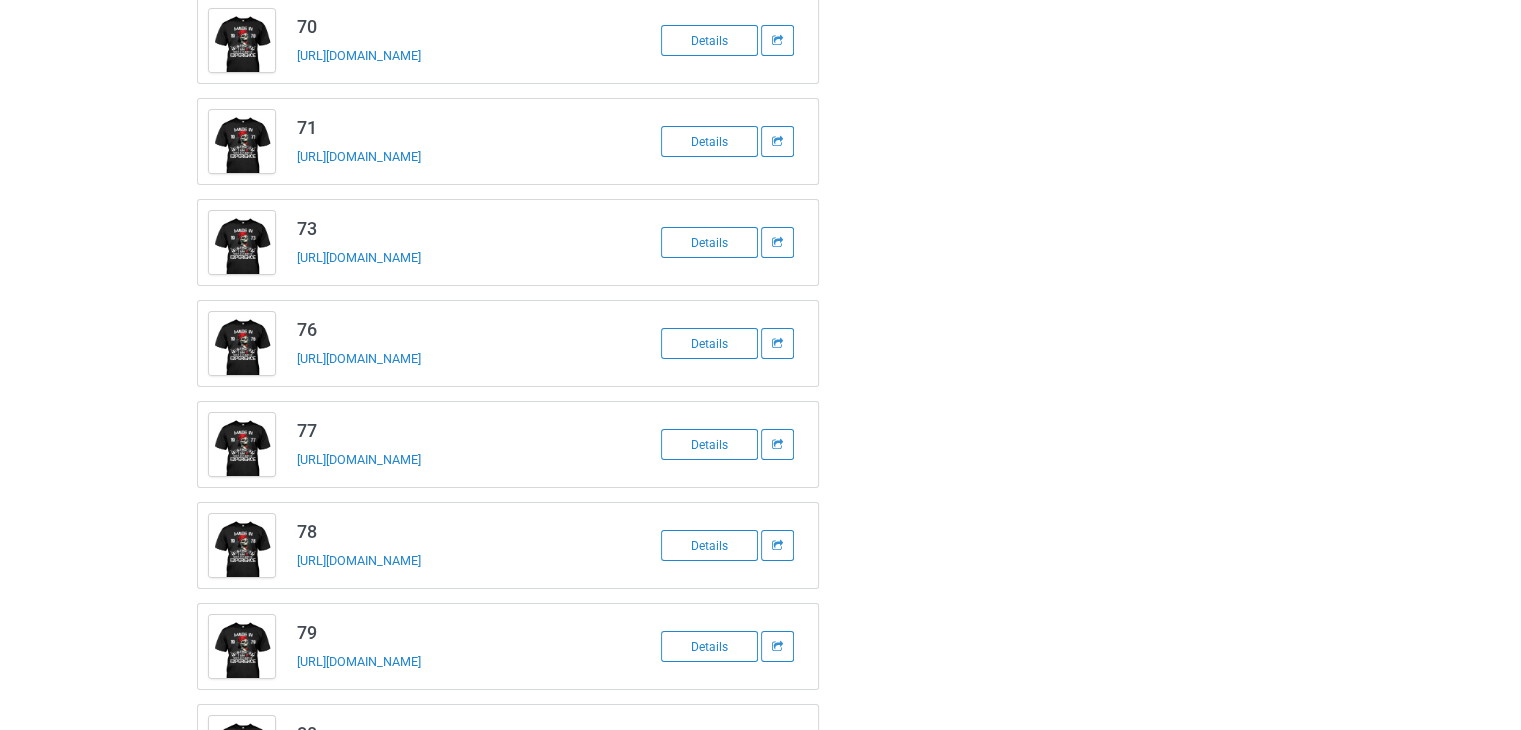 drag, startPoint x: 472, startPoint y: 253, endPoint x: 324, endPoint y: 238, distance: 148.7582 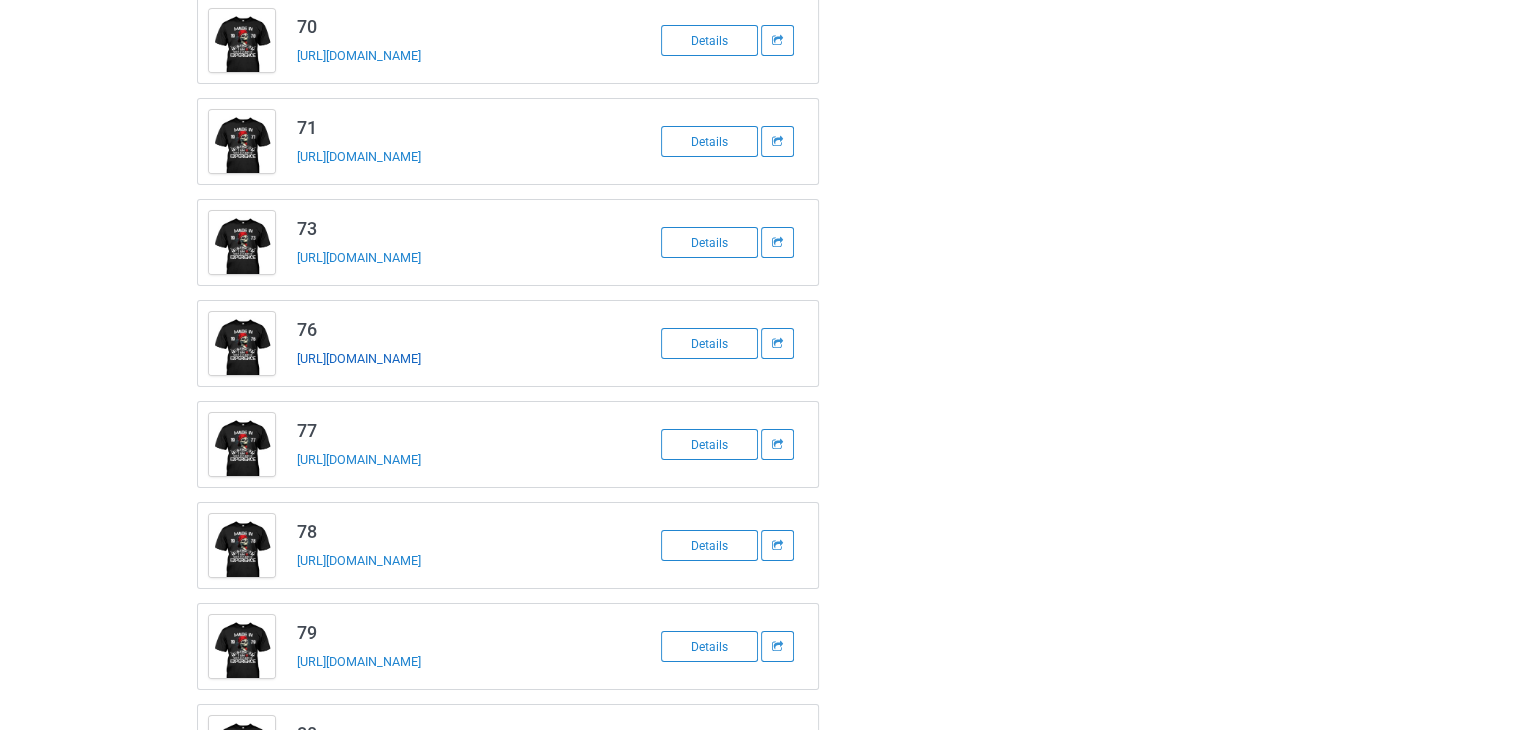 copy on "[URL][DOMAIN_NAME]" 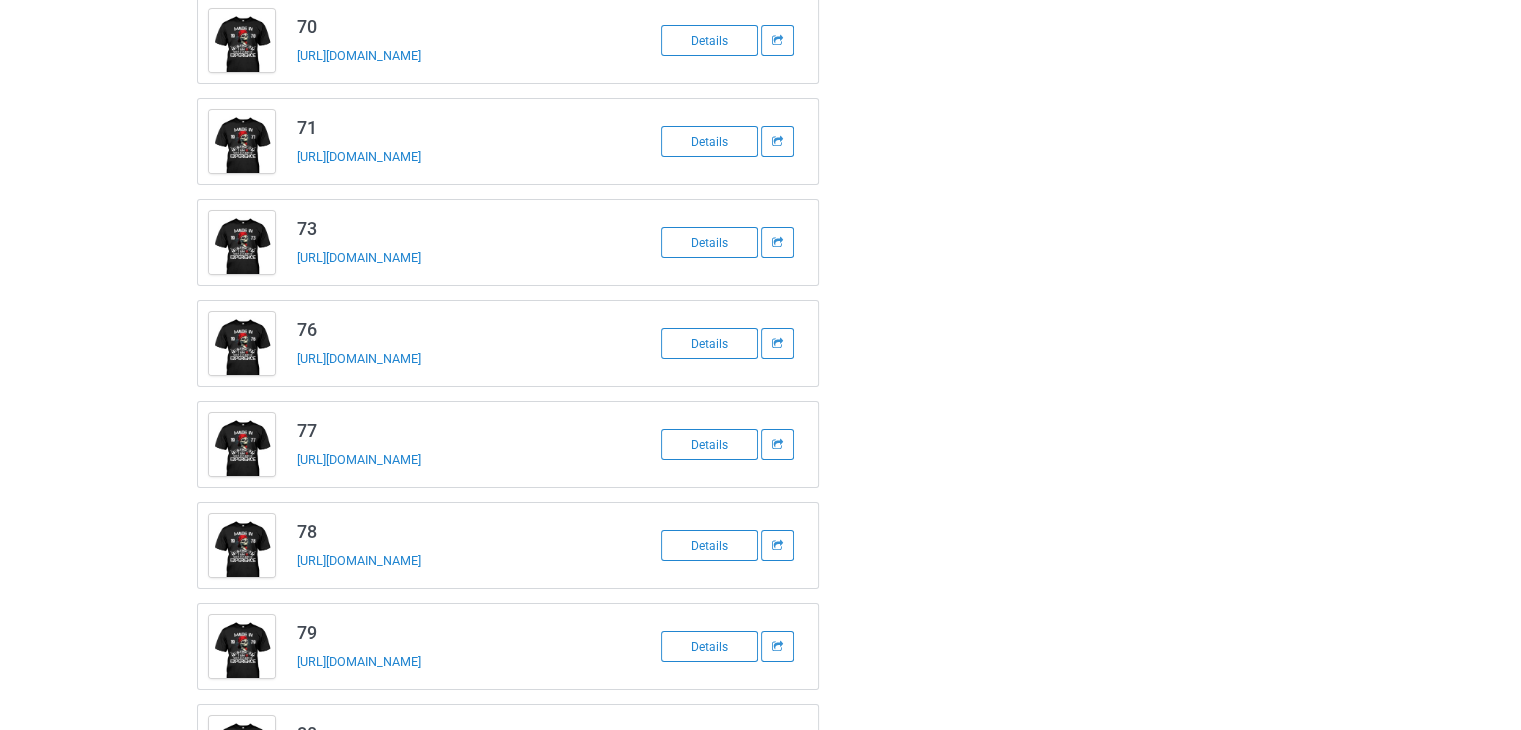 drag, startPoint x: 489, startPoint y: 465, endPoint x: 296, endPoint y: 468, distance: 193.02332 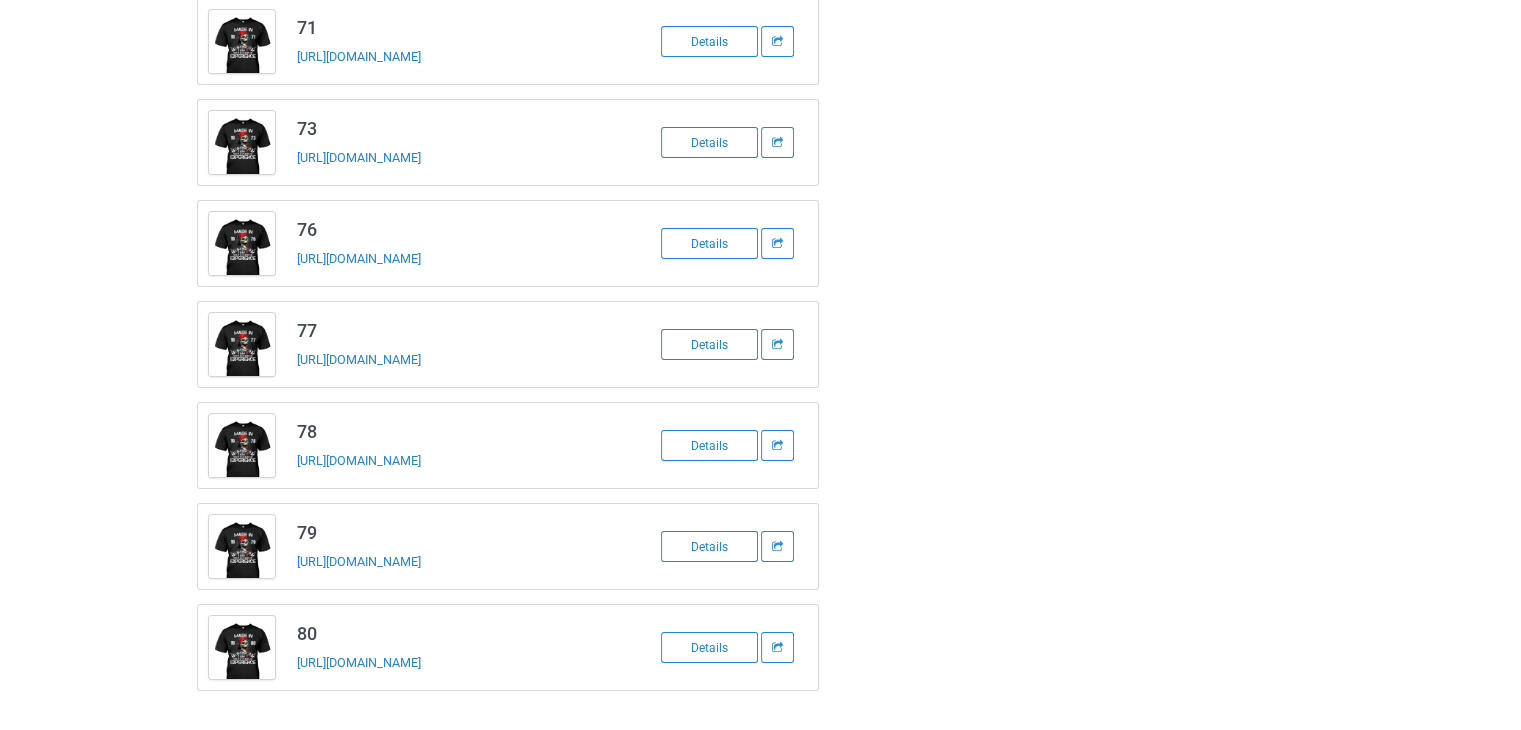 drag, startPoint x: 467, startPoint y: 455, endPoint x: 288, endPoint y: 452, distance: 179.02513 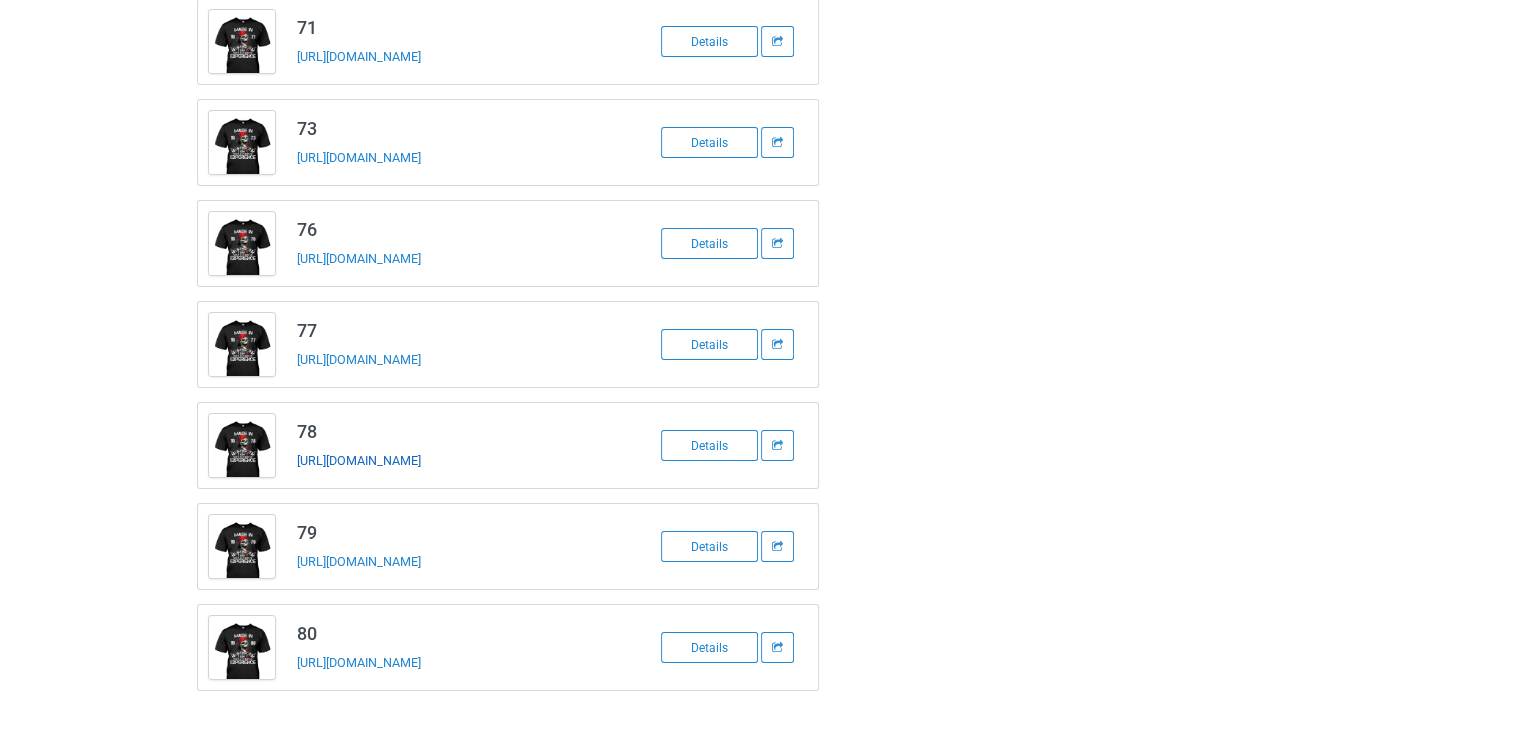 copy on "[URL][DOMAIN_NAME]" 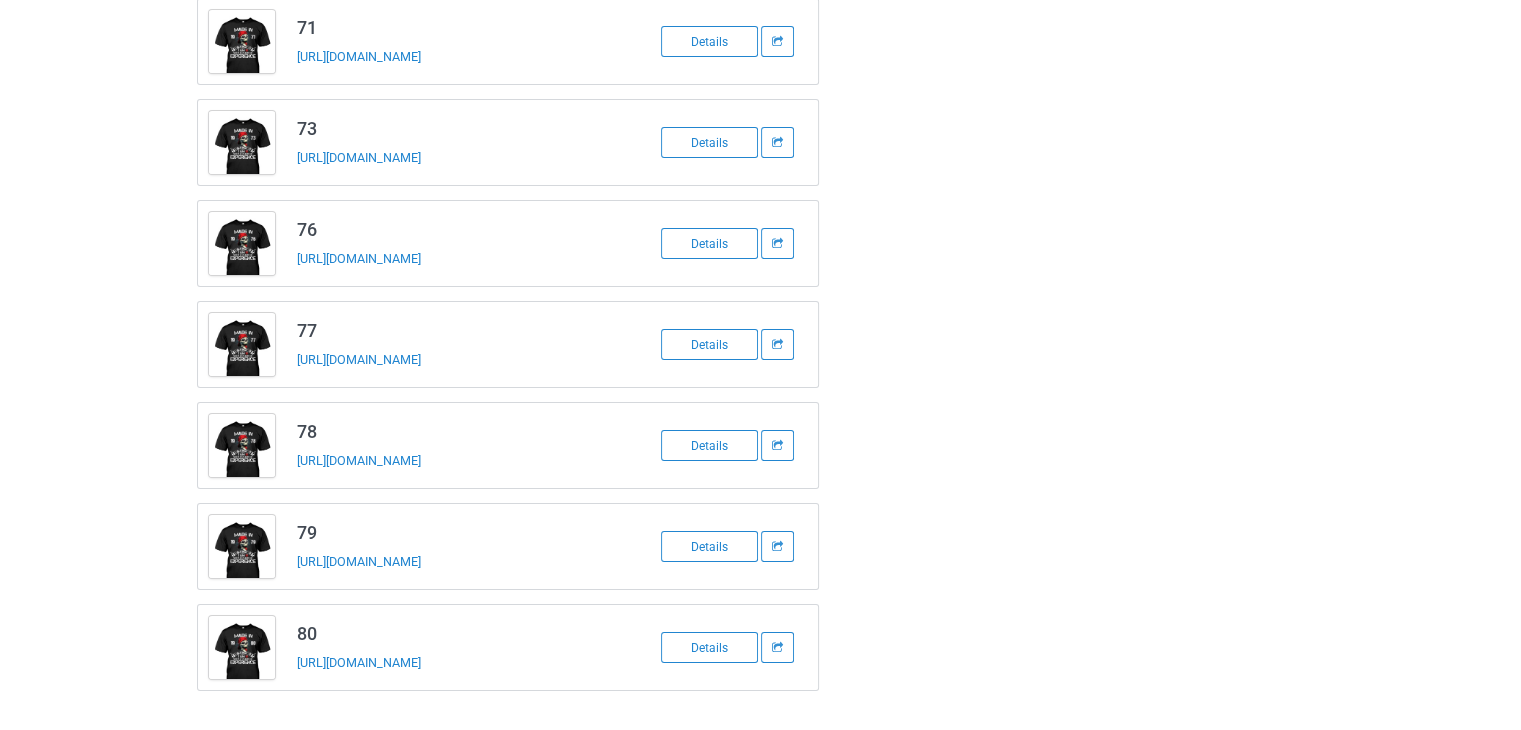 drag, startPoint x: 500, startPoint y: 558, endPoint x: 295, endPoint y: 573, distance: 205.54805 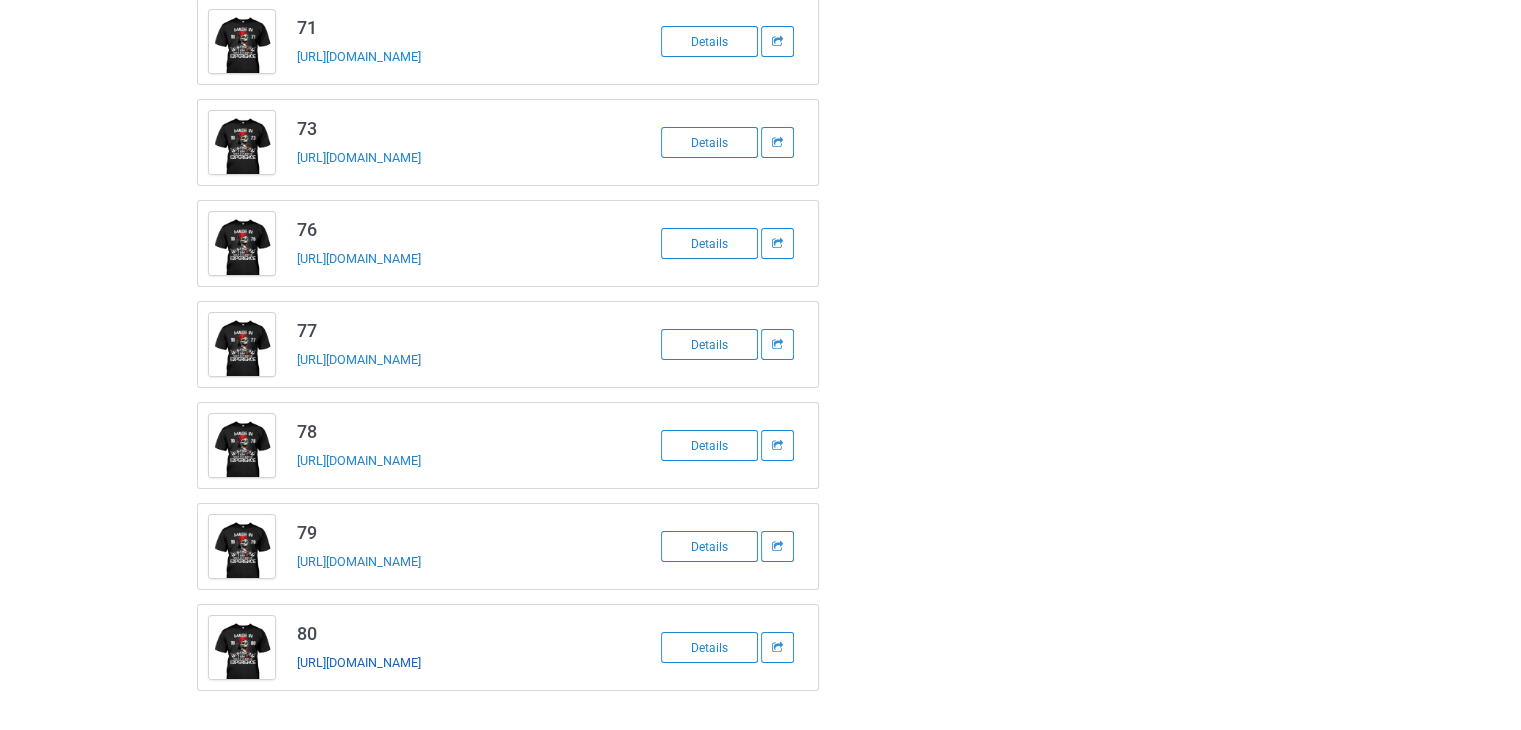 click on "[URL][DOMAIN_NAME]" at bounding box center [359, 662] 